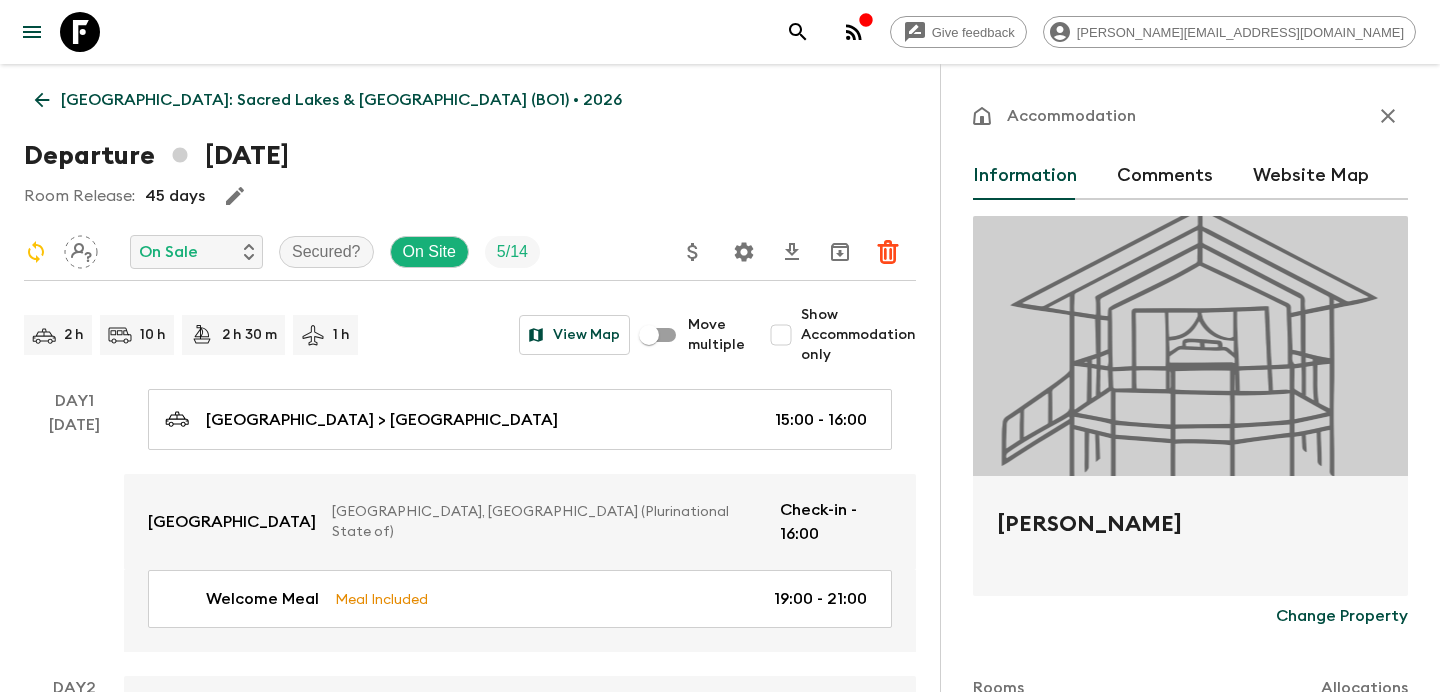scroll, scrollTop: 3695, scrollLeft: 0, axis: vertical 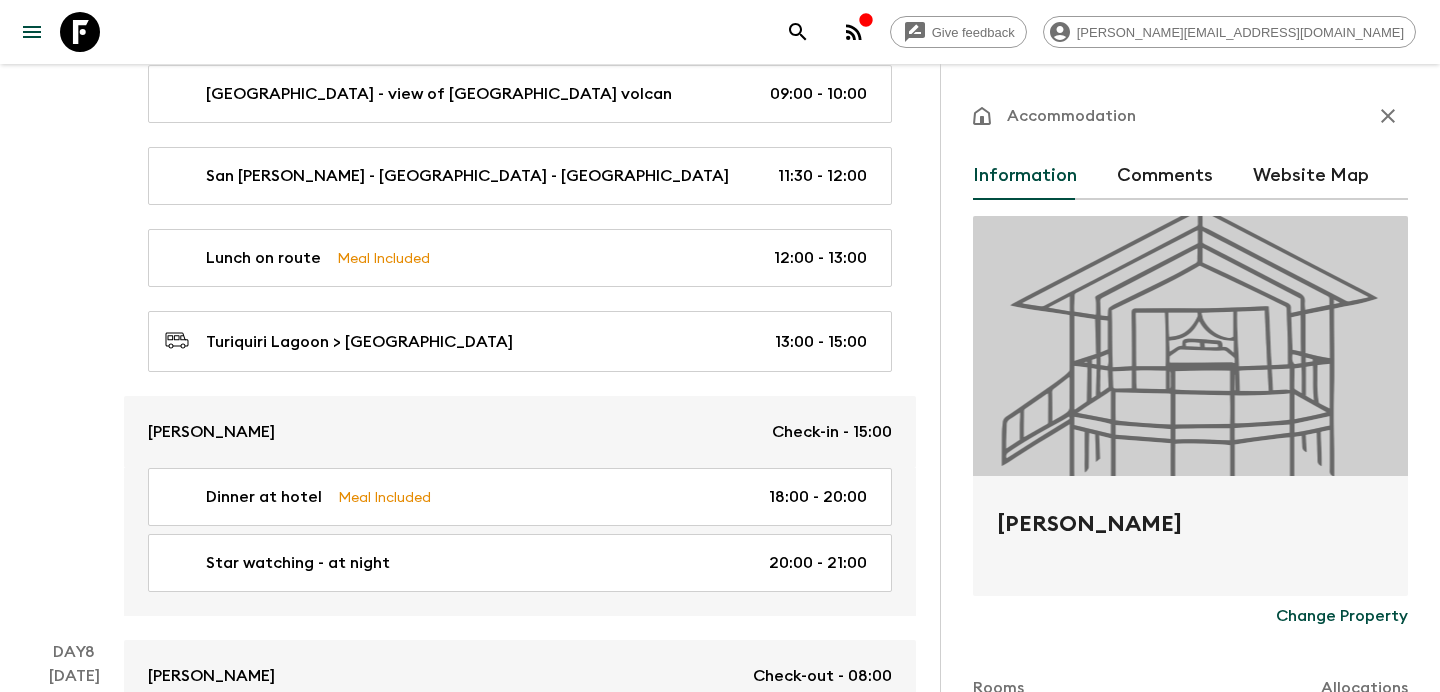 click 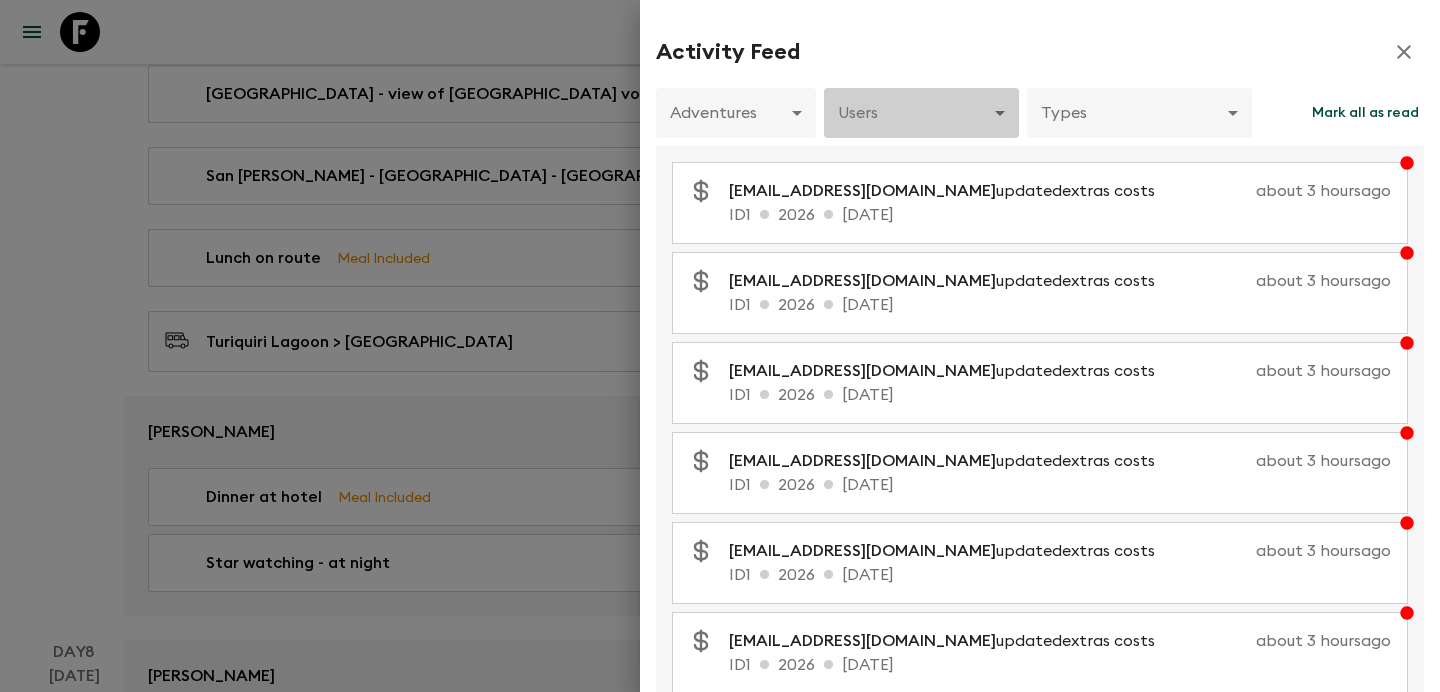 click on "Give feedback [PERSON_NAME][EMAIL_ADDRESS][DOMAIN_NAME] [GEOGRAPHIC_DATA]: Sacred Lakes & [GEOGRAPHIC_DATA] (BO1) • 2026 Departure [DATE] Room Release: 45 days On Sale Secured? On Site 5 / 14 Accommodation Information Comments Website Map [PERSON_NAME] Change Property Rooms Allocations Twn ​ ​ 7 ​ Sgl ​ ​ 3 ​ Check-in (local time) Select a day Day 7 Select a day ​ Enter a time (24h) 15:00 Enter a time (24h) ​ Check-out (local time) Select a day Day 8 Select a day ​ Enter a time (24h) 08:00 Enter a time (24h) ​ Notes Notes x Notes Notes are only visible to FlashPack employees Delete Cancel Save Changes 2 h 10 h 2 h 30 m 1 h View Map Move multiple Show Accommodation only Day  1 [DATE] [GEOGRAPHIC_DATA] > [GEOGRAPHIC_DATA]  15:00 - 16:00 Atix [GEOGRAPHIC_DATA], [GEOGRAPHIC_DATA] (Plurinational State of) Check-in - 16:00 Welcome Meal   Meal Included 19:00 - 21:00 Day  2 [DATE] Atix [GEOGRAPHIC_DATA], [GEOGRAPHIC_DATA] (Plurinational State of) City Tour and Valley of the Moon (Half Day) 08:30 - 12:30 Cholitas Wrestling  18:00 - 20:00 Day  3 [DATE] [GEOGRAPHIC_DATA]" at bounding box center (720, -834) 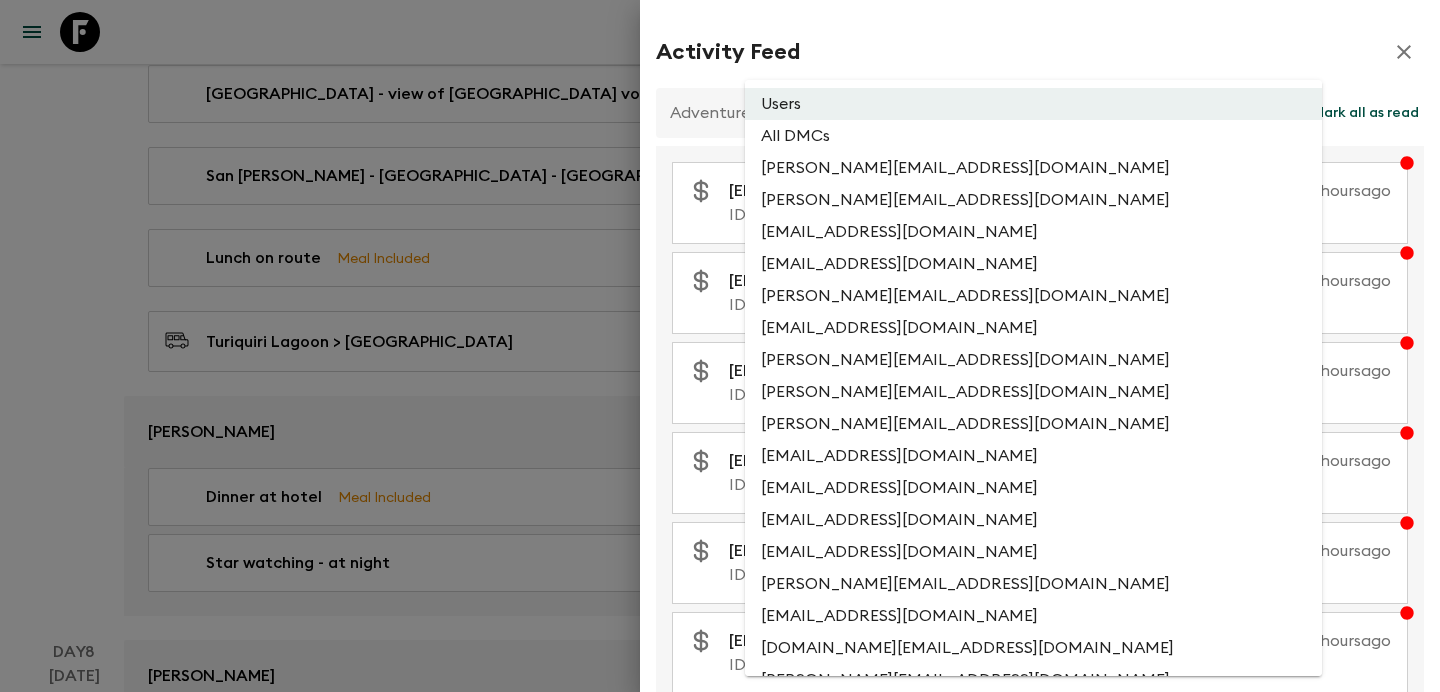 click at bounding box center (720, 346) 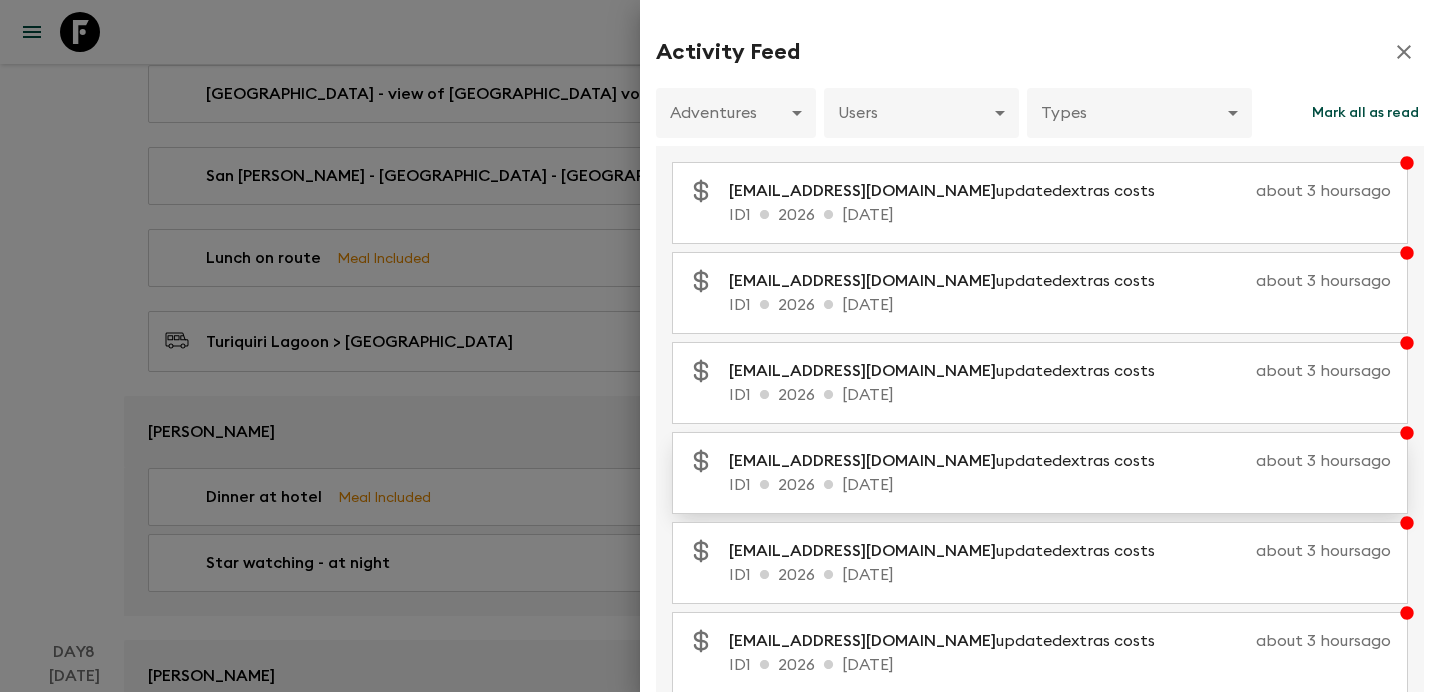 scroll, scrollTop: 410, scrollLeft: 0, axis: vertical 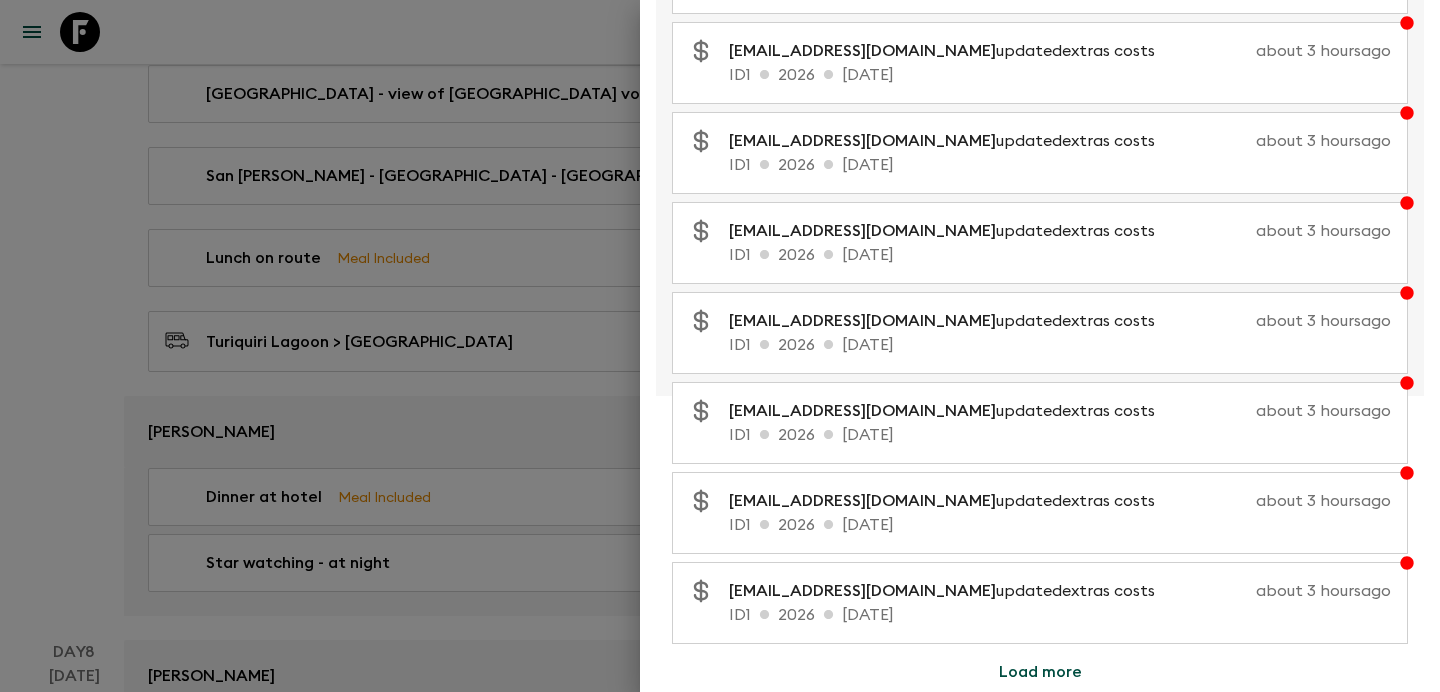 click on "Load more" at bounding box center [1040, 672] 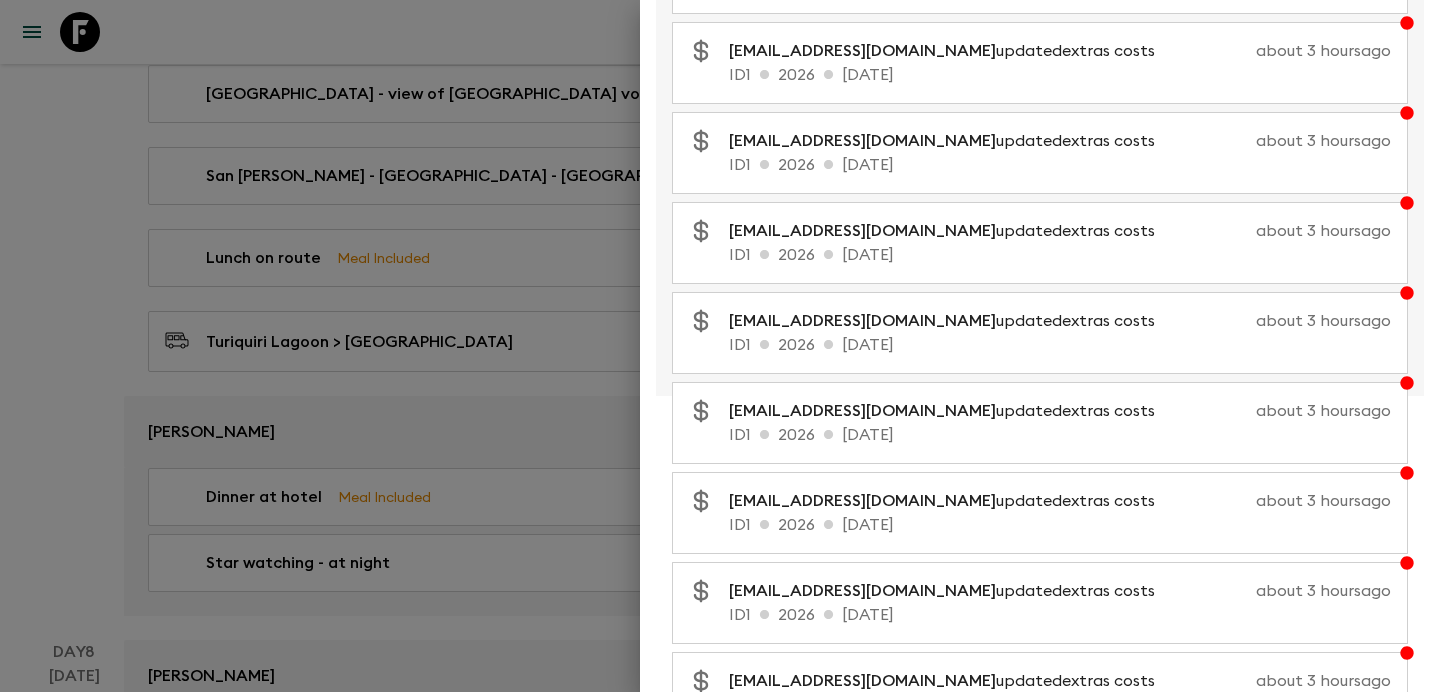 scroll, scrollTop: 1310, scrollLeft: 0, axis: vertical 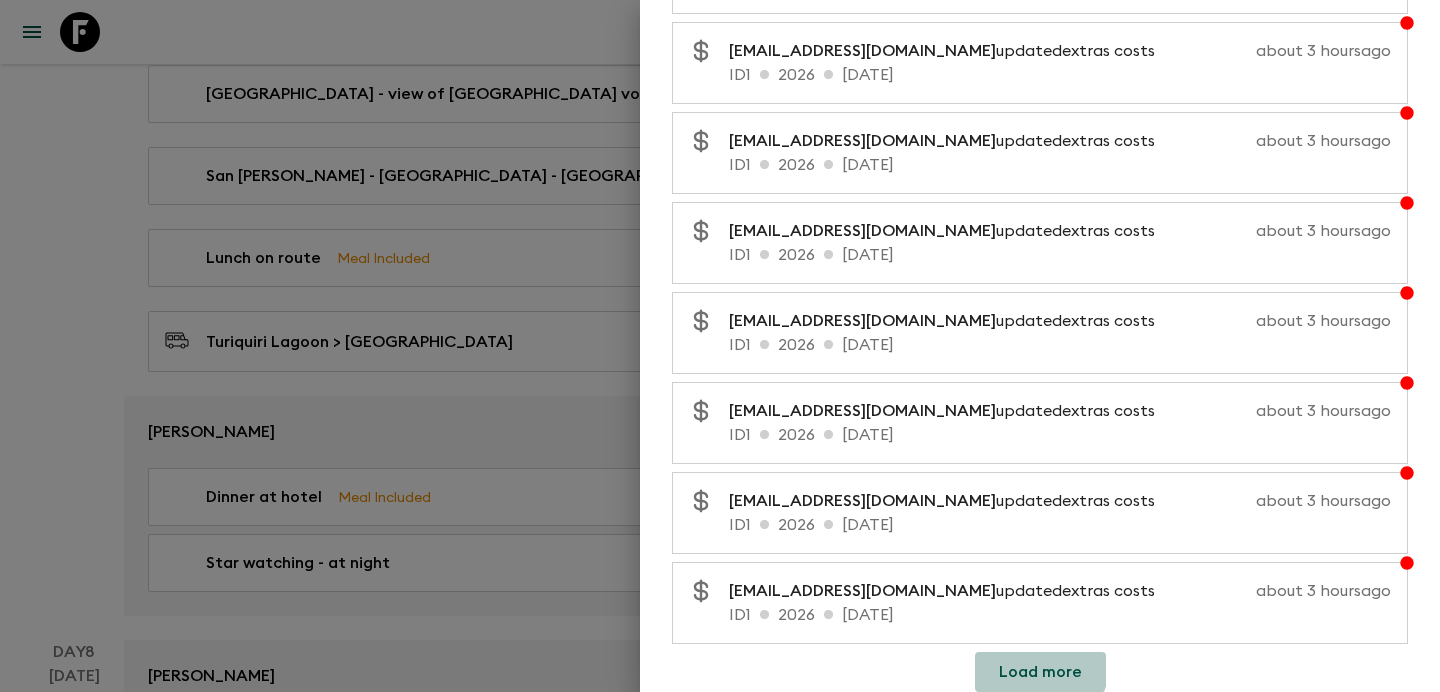 click on "Load more" at bounding box center (1040, 672) 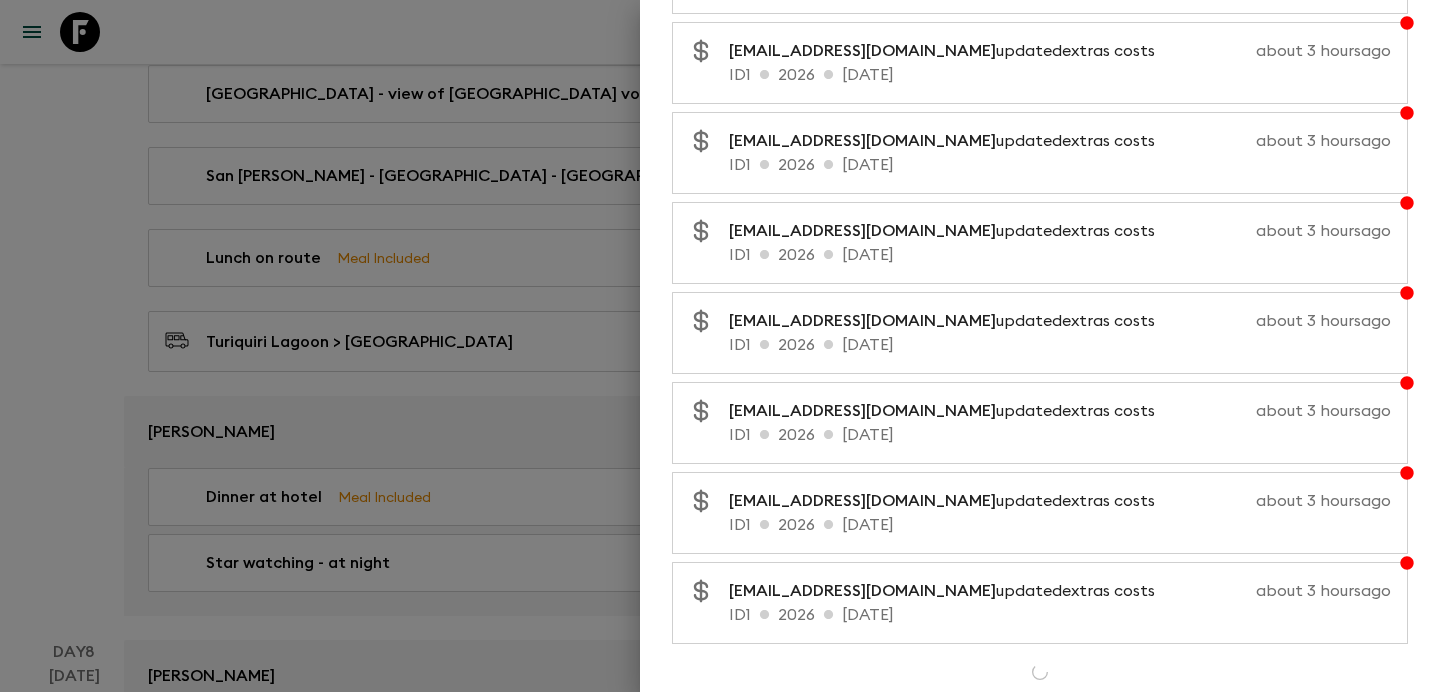 scroll, scrollTop: 1220, scrollLeft: 0, axis: vertical 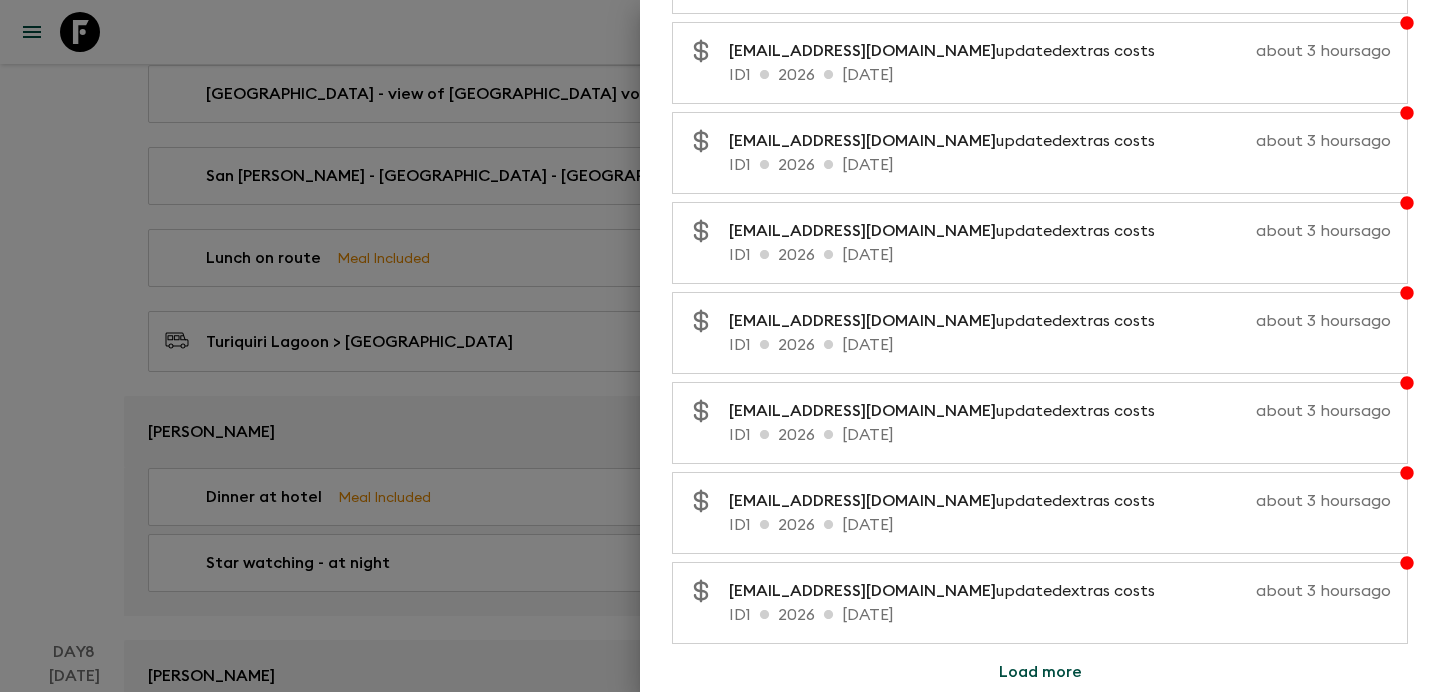 click on "Load more" at bounding box center (1040, 672) 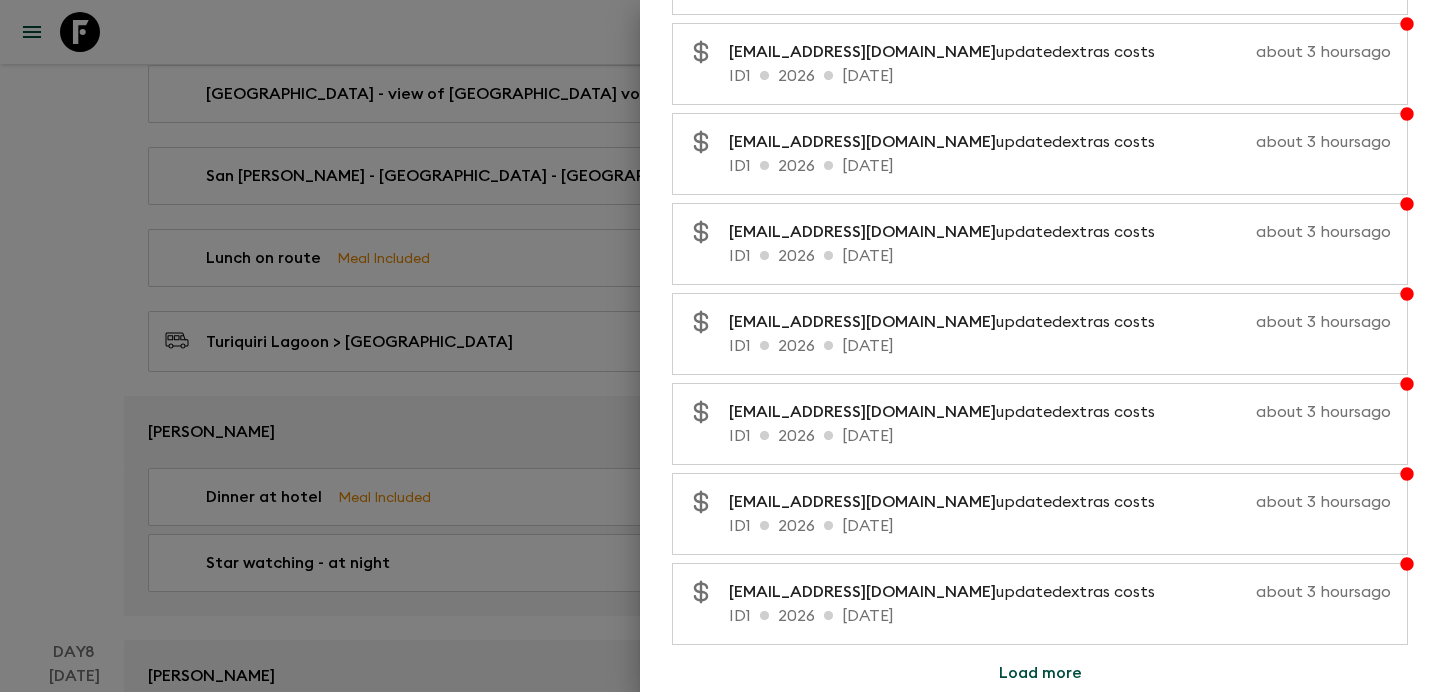 scroll, scrollTop: 2120, scrollLeft: 0, axis: vertical 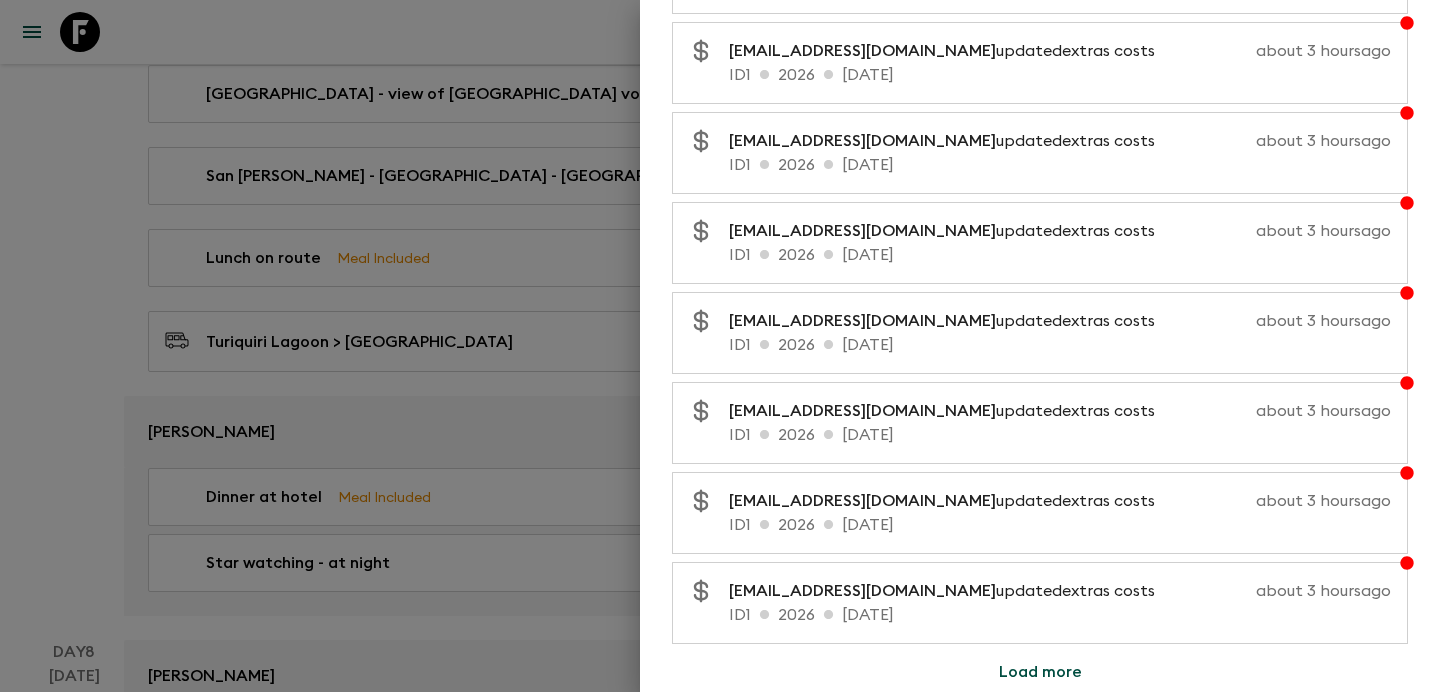 click on "Load more" at bounding box center (1040, 672) 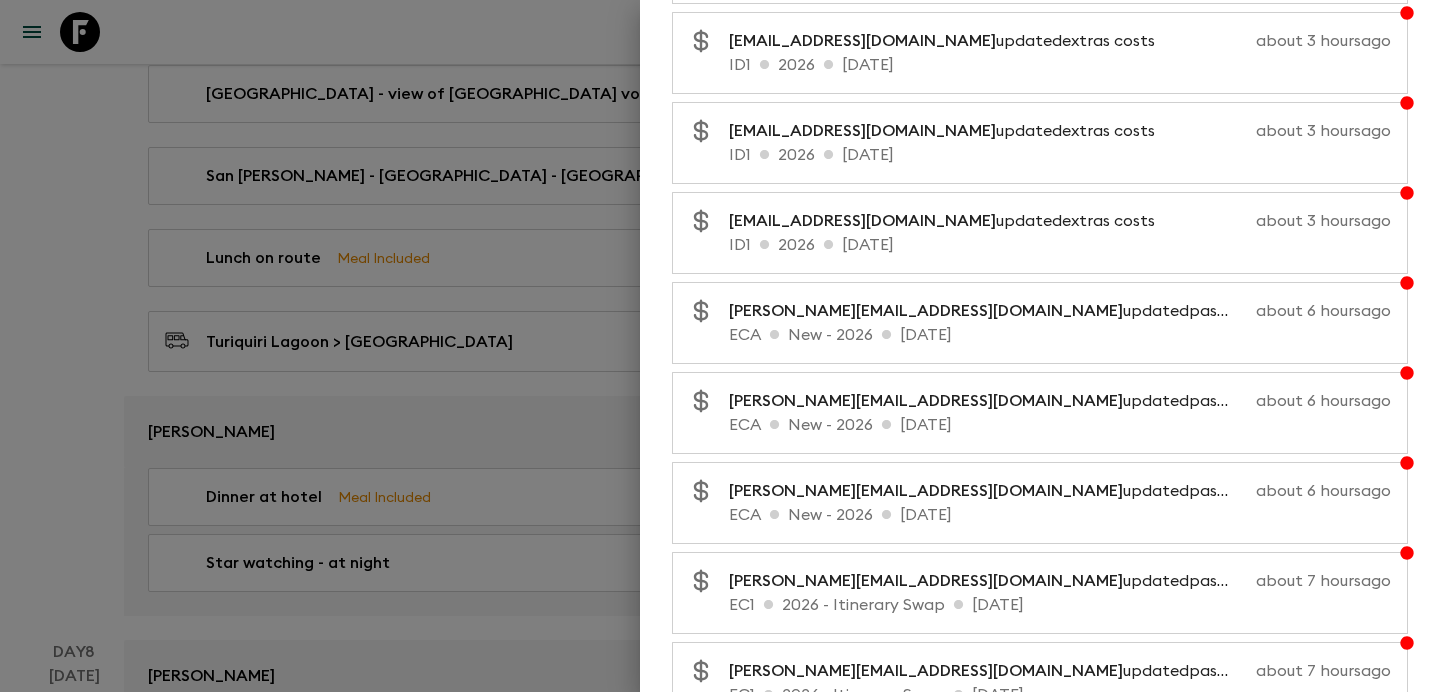 scroll, scrollTop: 2453, scrollLeft: 0, axis: vertical 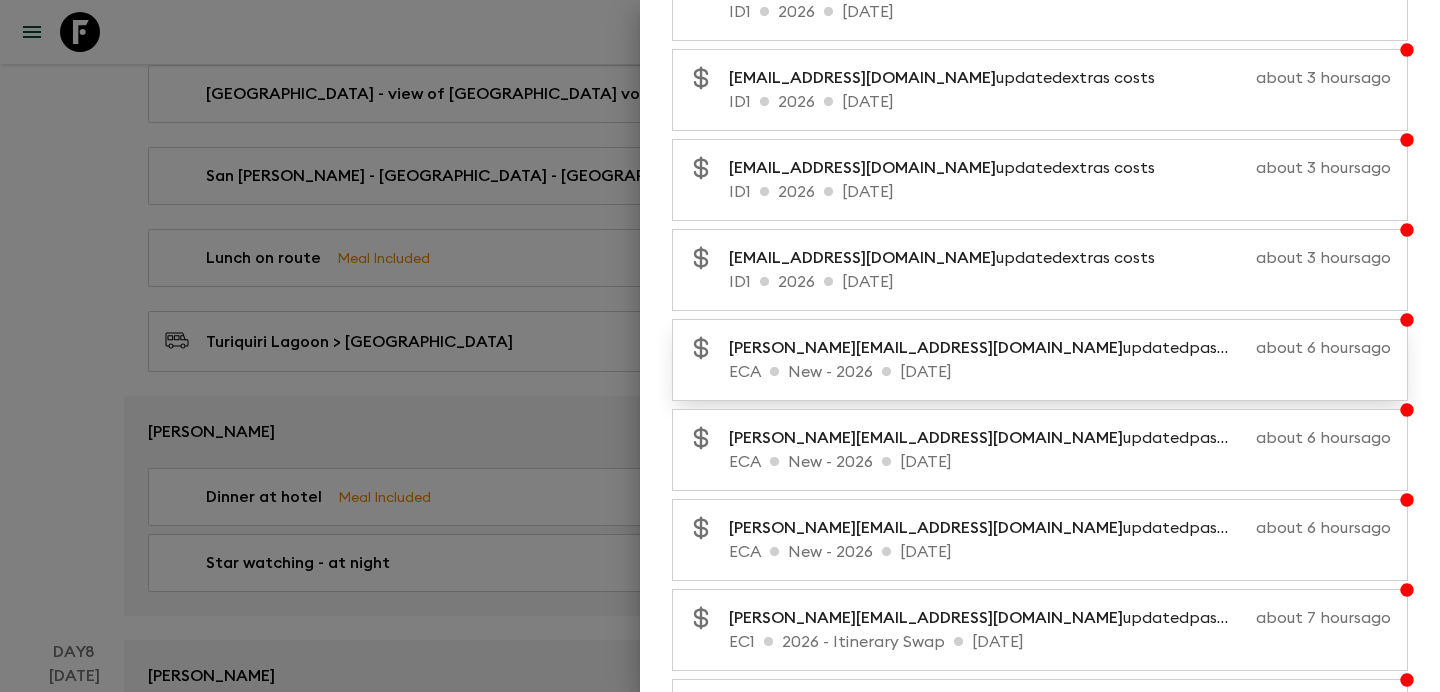 click on "ECA New - 2026 [DATE]" at bounding box center [1060, 372] 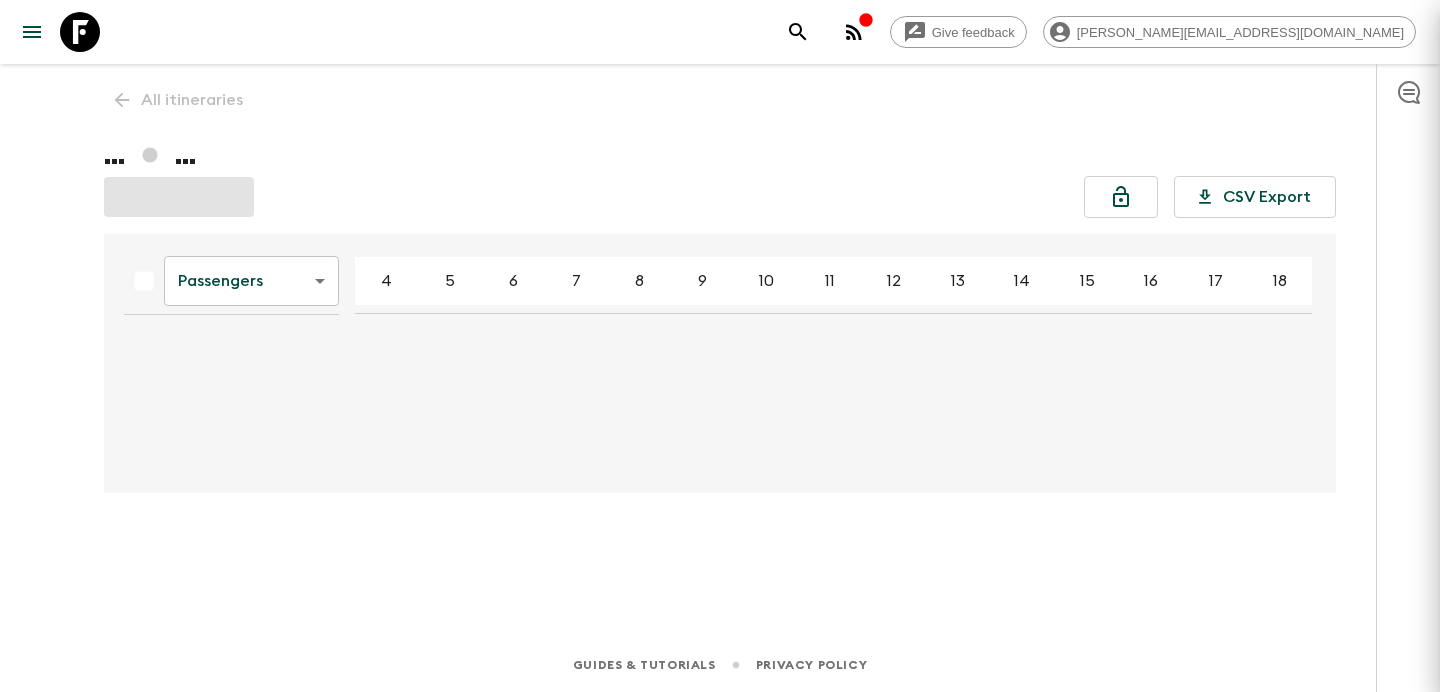 scroll, scrollTop: 0, scrollLeft: 0, axis: both 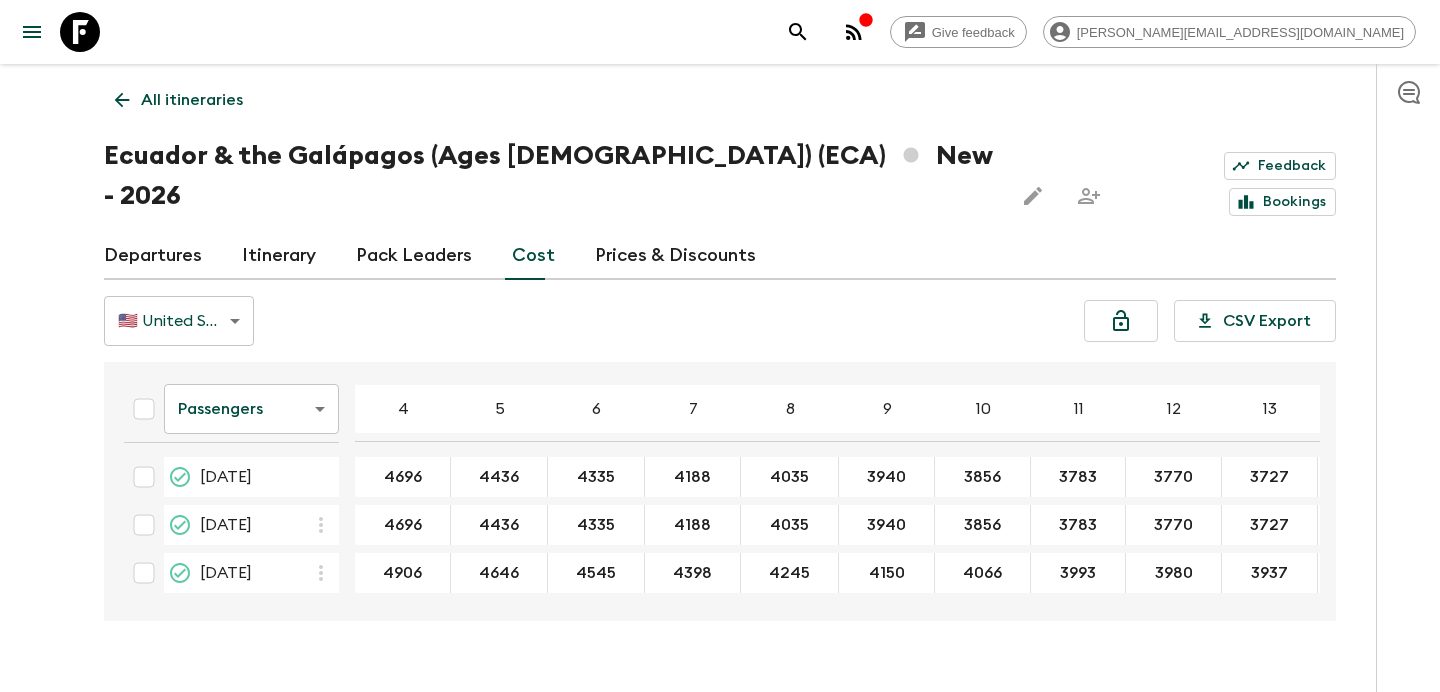 click on "Give feedback [PERSON_NAME][EMAIL_ADDRESS][DOMAIN_NAME] All itineraries [GEOGRAPHIC_DATA] & the Galápagos (Ages [DEMOGRAPHIC_DATA]) (ECA) New - 2026 Feedback Bookings Departures Itinerary Pack Leaders Cost Prices & Discounts 🇺🇸 United States Dollar (USD) USD ​ CSV Export Passengers passengersCost ​ 4 5 6 7 8 9 10 11 12 13 14 15 16 17 18 [DATE] 4696 4436 4335 4188 4035 3940 3856 3783 3770 3727 3690 [DATE] 4696 4436 4335 4188 4035 3940 3856 3783 3770 3727 3690 [DATE] 4906 4646 4545 4398 4245 4150 4066 3993 3980 3937 3900 Guides & Tutorials Privacy Policy" at bounding box center (720, 365) 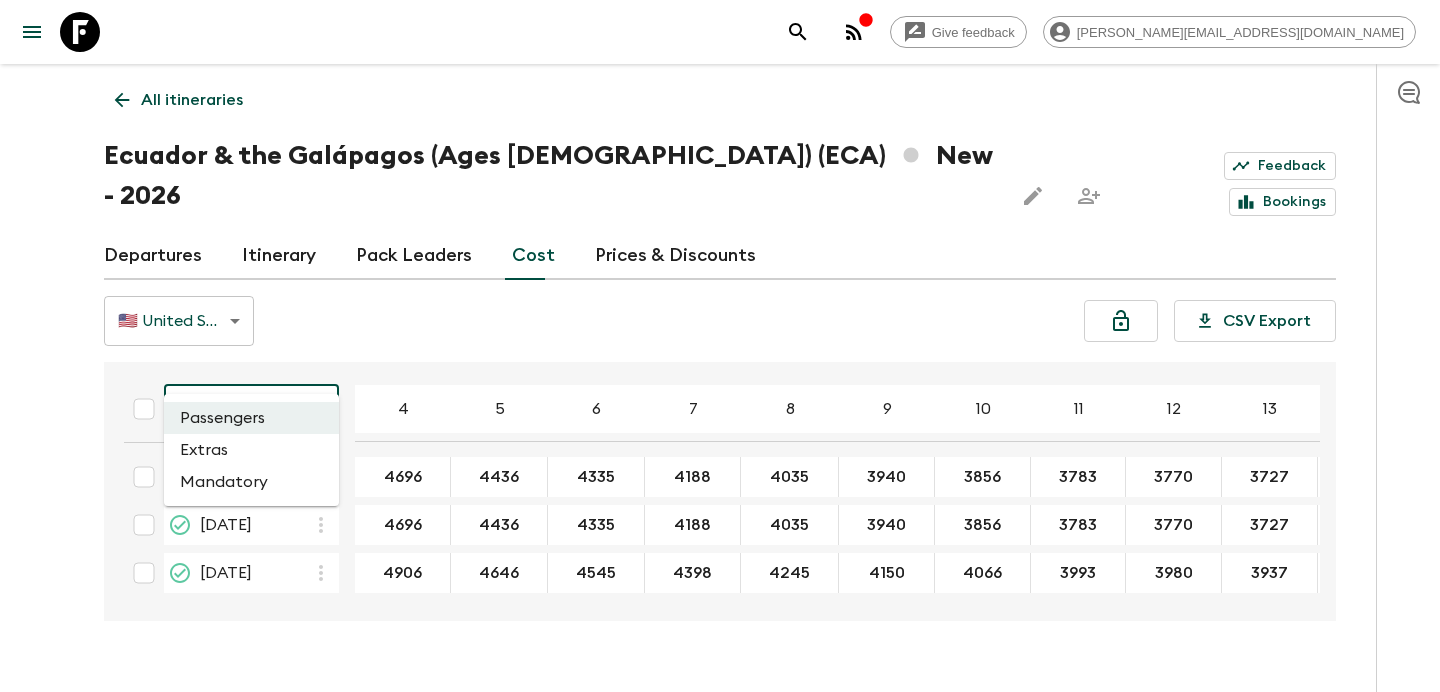 click on "Extras" at bounding box center [251, 450] 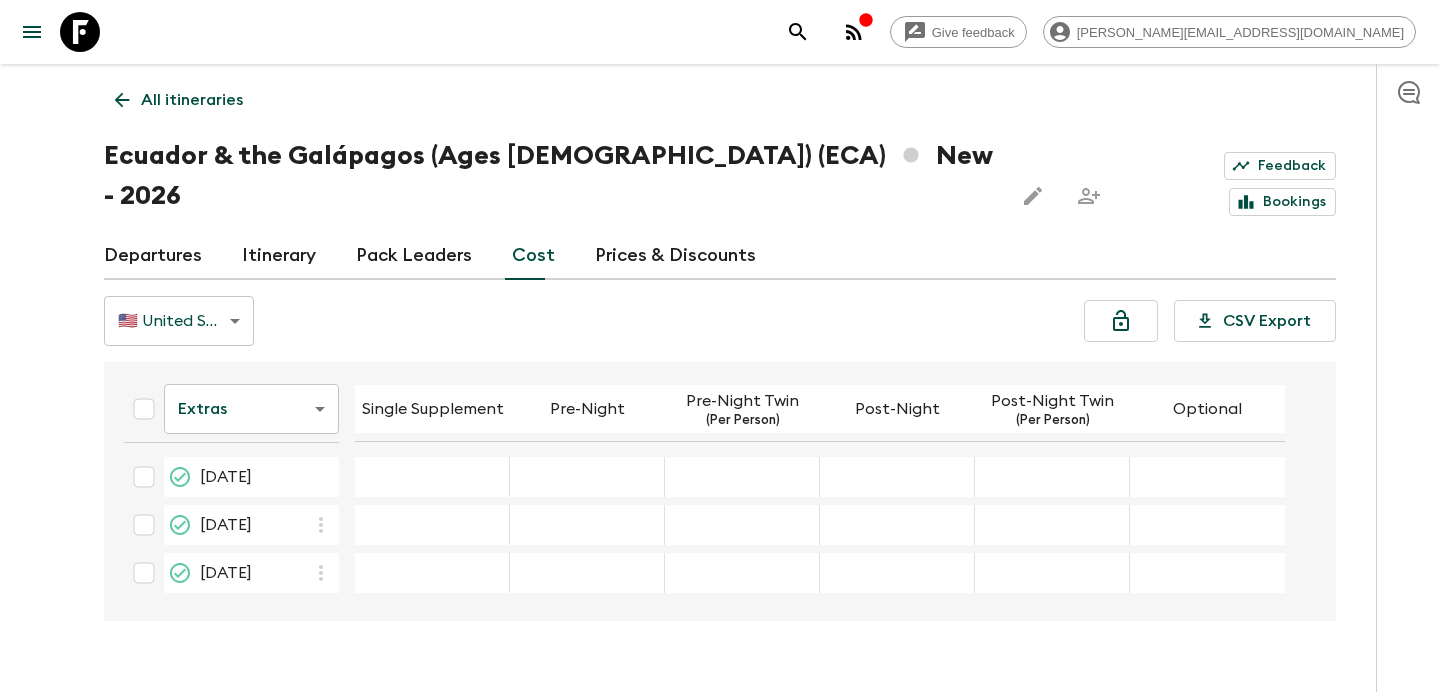 click on "Give feedback [PERSON_NAME][EMAIL_ADDRESS][DOMAIN_NAME] All itineraries [GEOGRAPHIC_DATA] & the Galápagos (Ages [DEMOGRAPHIC_DATA]) (ECA) New - 2026 Feedback Bookings Departures Itinerary Pack Leaders Cost Prices & Discounts 🇺🇸 United States Dollar (USD) USD ​ CSV Export Extras extrasCost ​ Single Supplement Pre-Night Pre-Night Twin (Per Person) Post-Night Post-Night Twin (Per Person) Optional [DATE] [DATE] [DATE] Guides & Tutorials Privacy Policy" at bounding box center [720, 365] 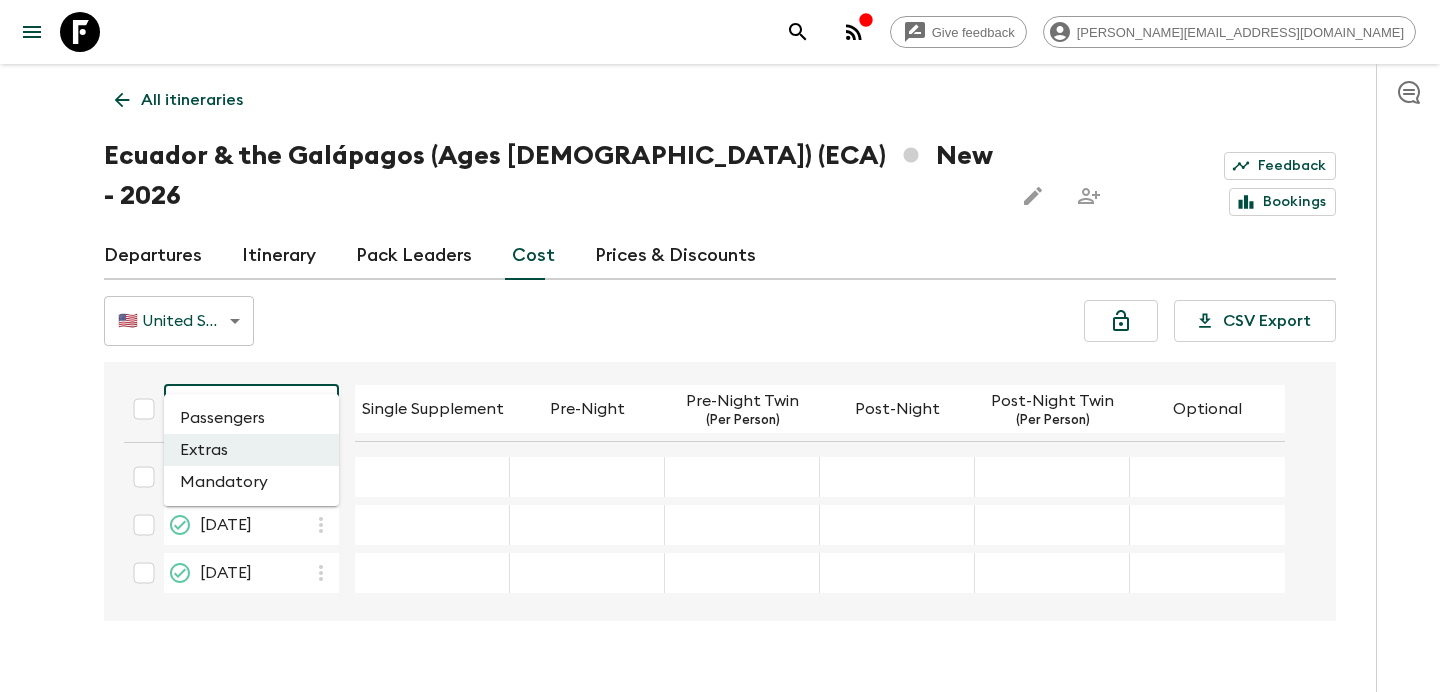 click on "Mandatory" at bounding box center (251, 482) 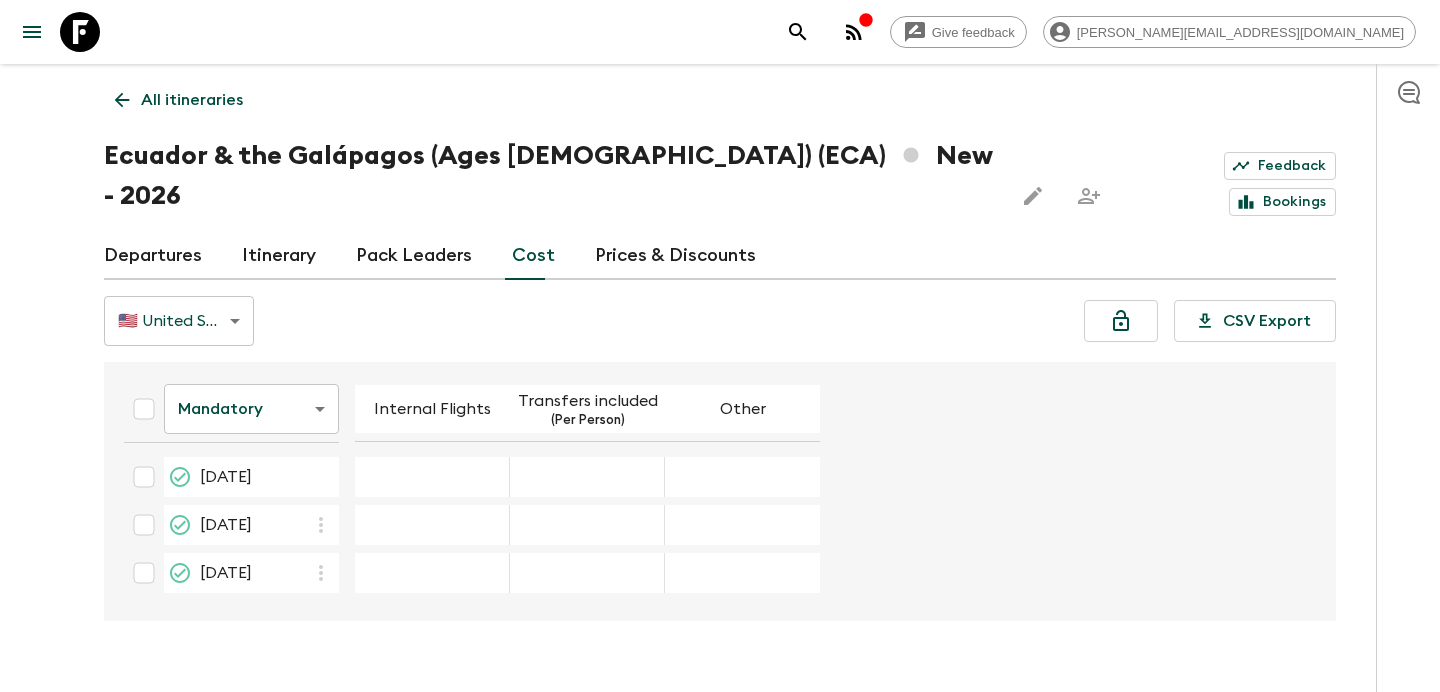 click on "All itineraries" at bounding box center (192, 100) 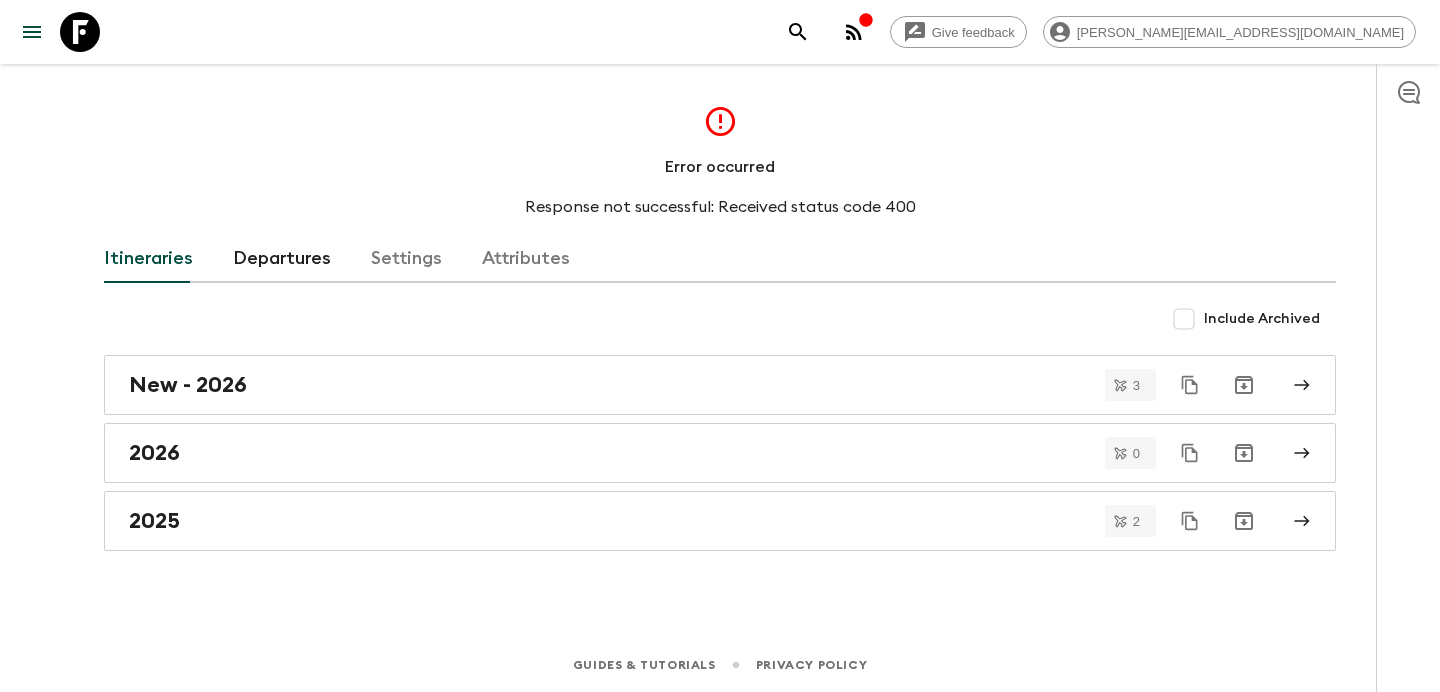 click 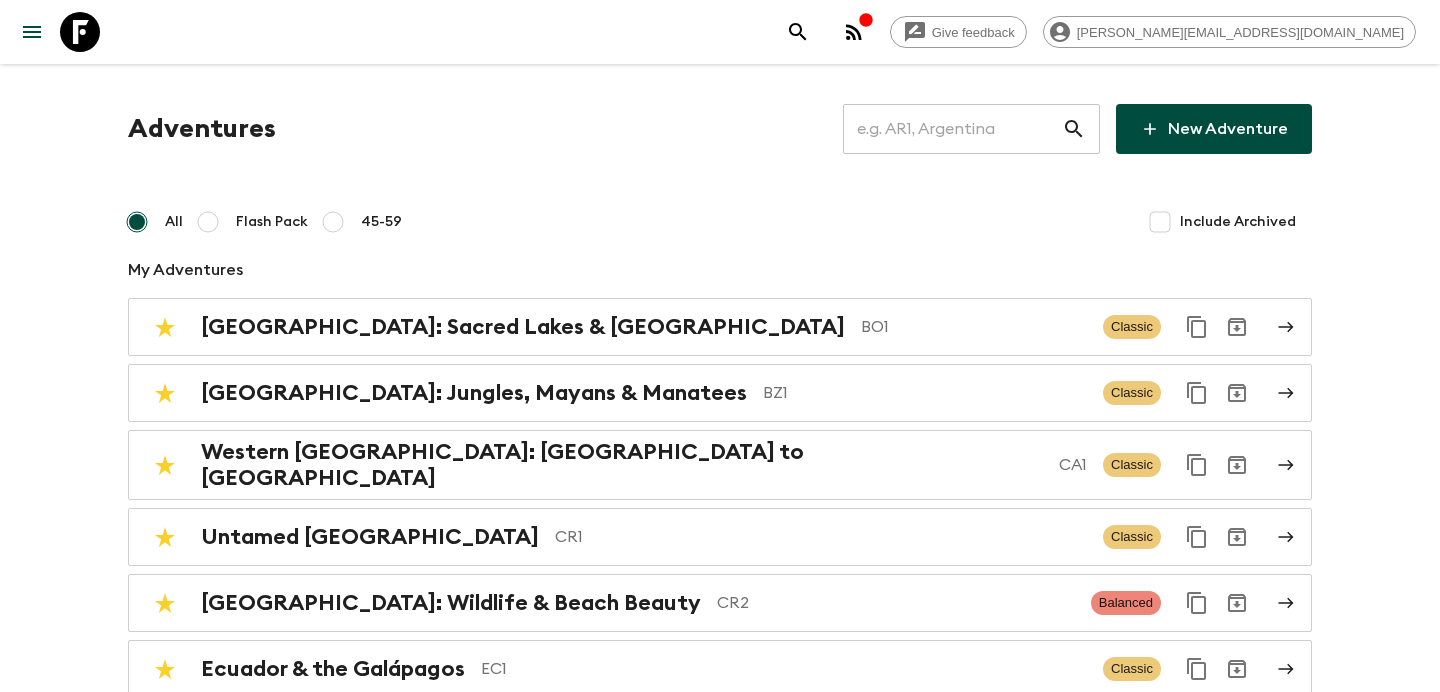 click at bounding box center [952, 129] 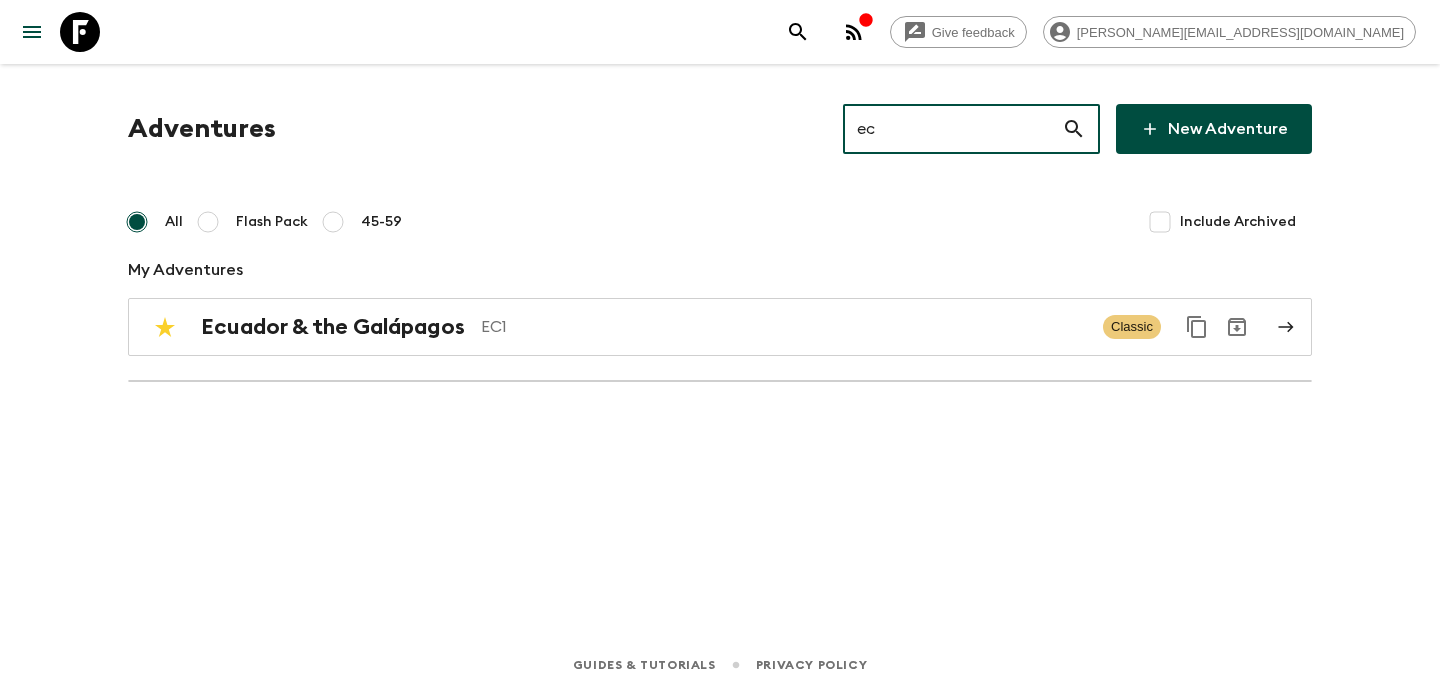 type on "ec1" 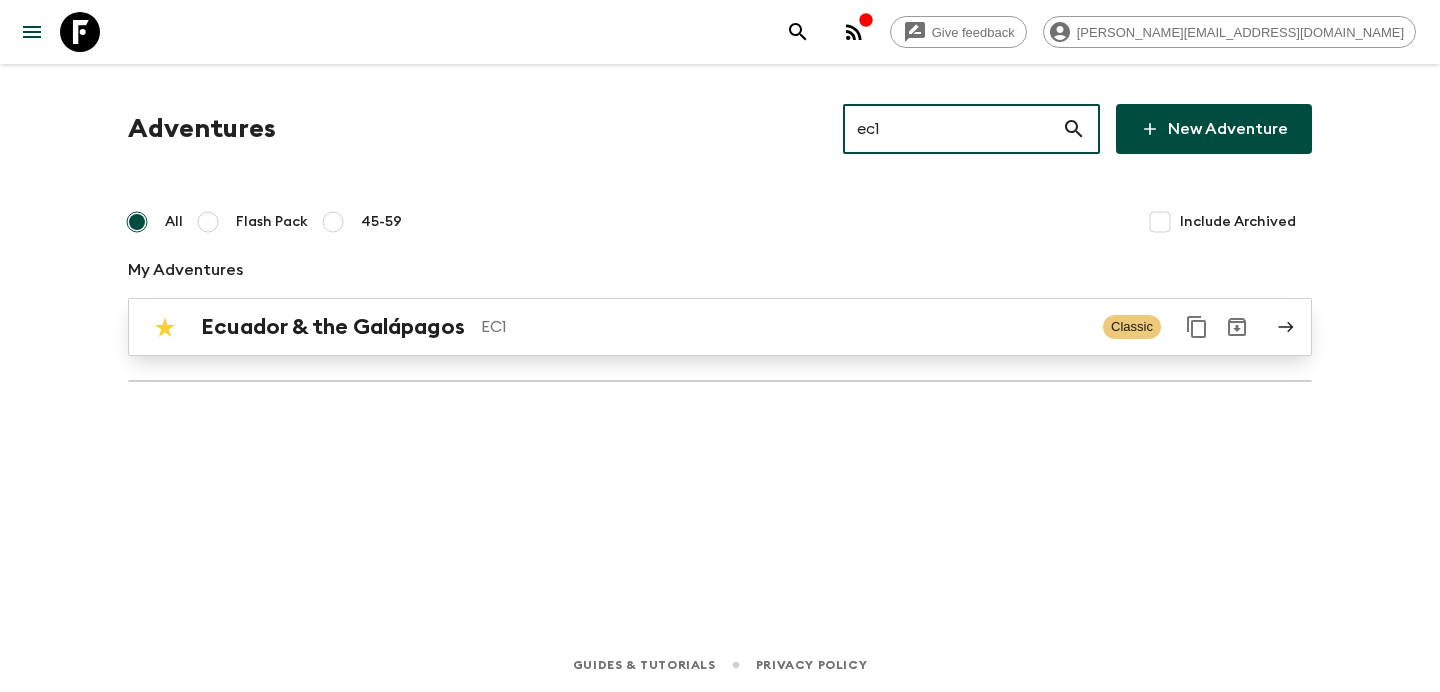click on "Ecuador & the Galápagos EC1 Classic" at bounding box center [681, 327] 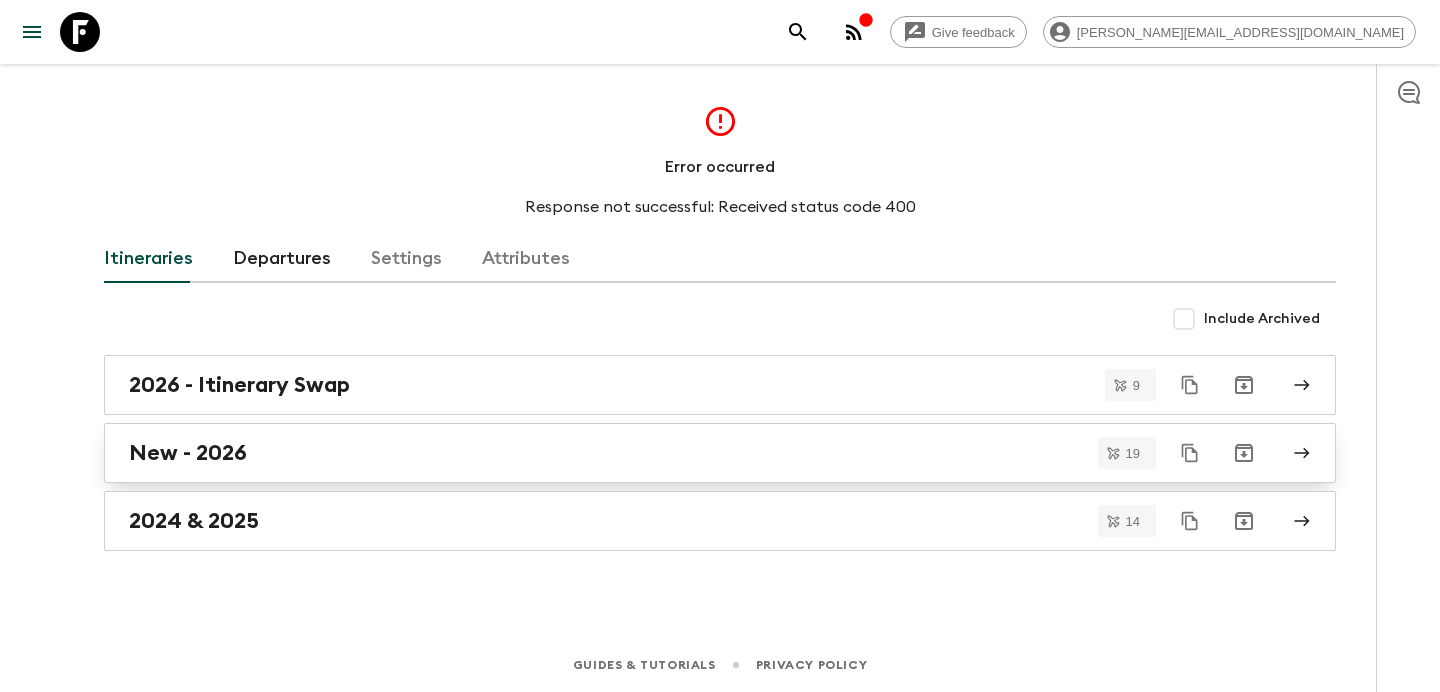 click on "New - 2026" at bounding box center [720, 453] 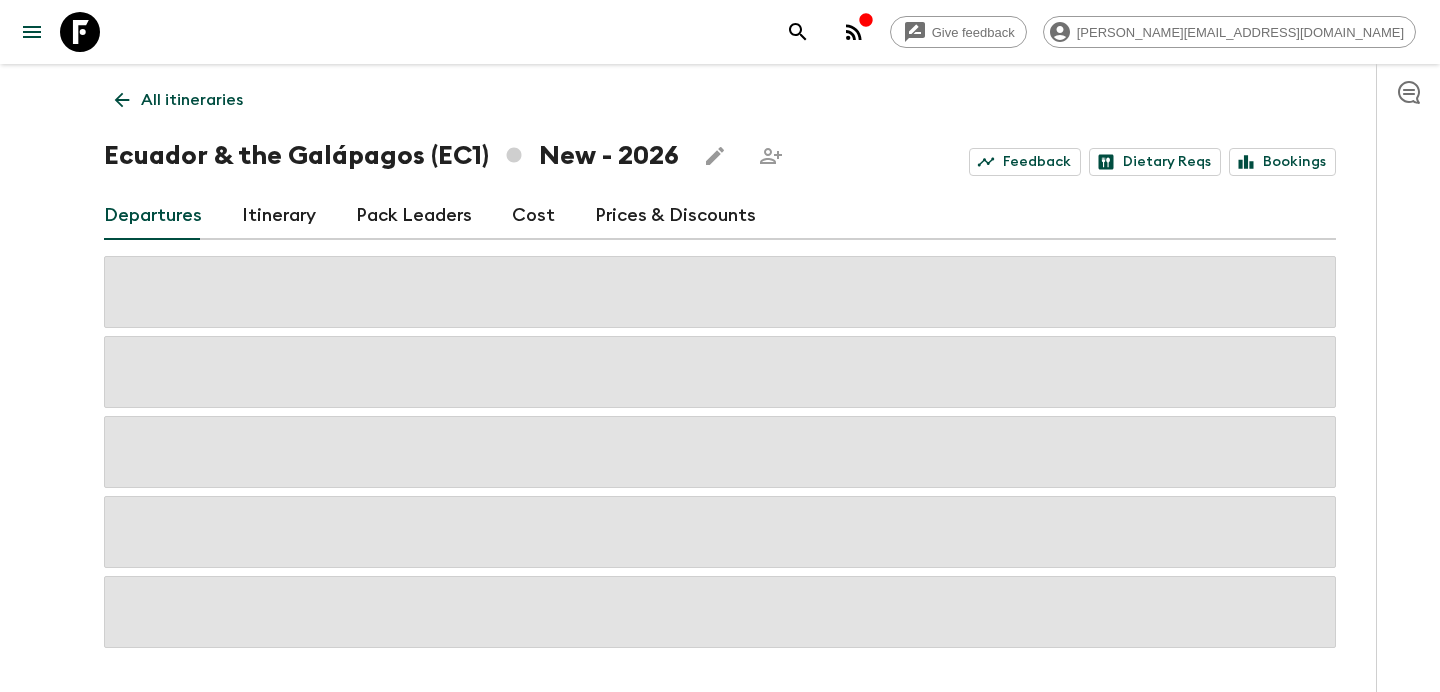click on "Cost" at bounding box center [533, 216] 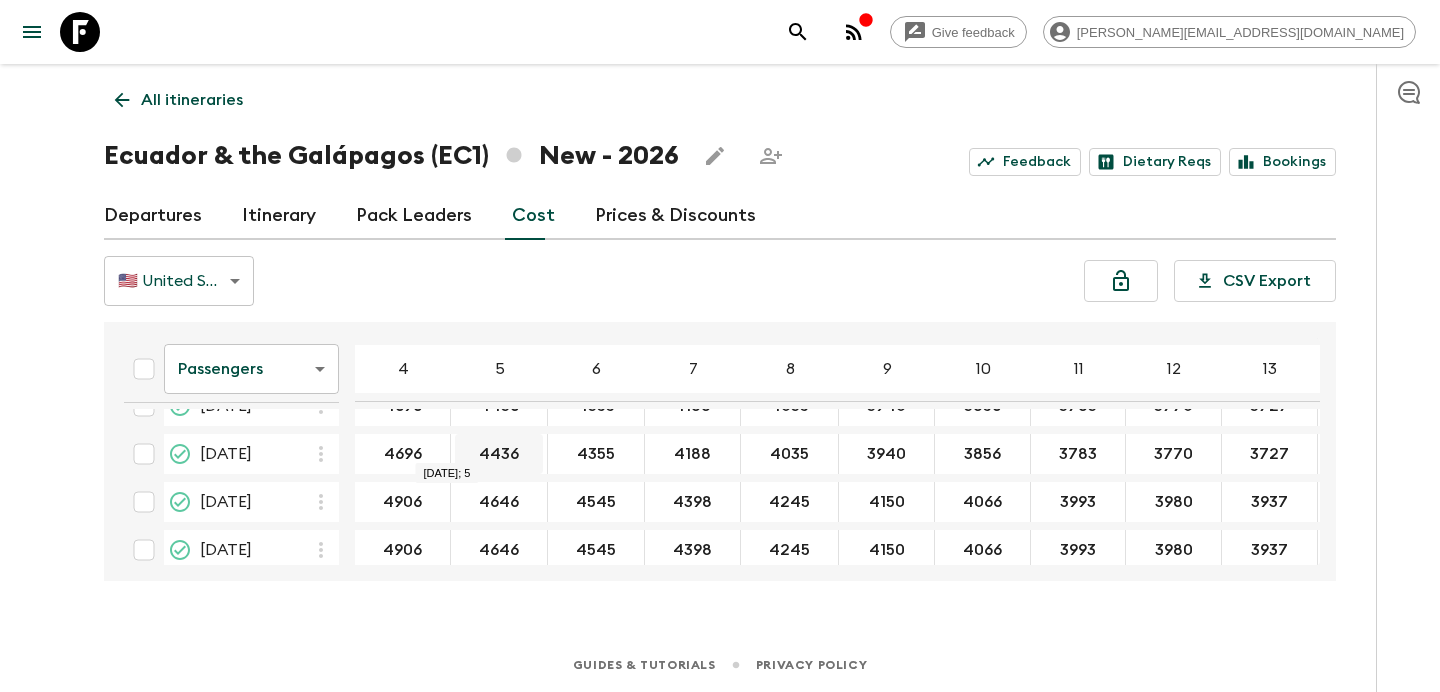 scroll, scrollTop: 772, scrollLeft: 0, axis: vertical 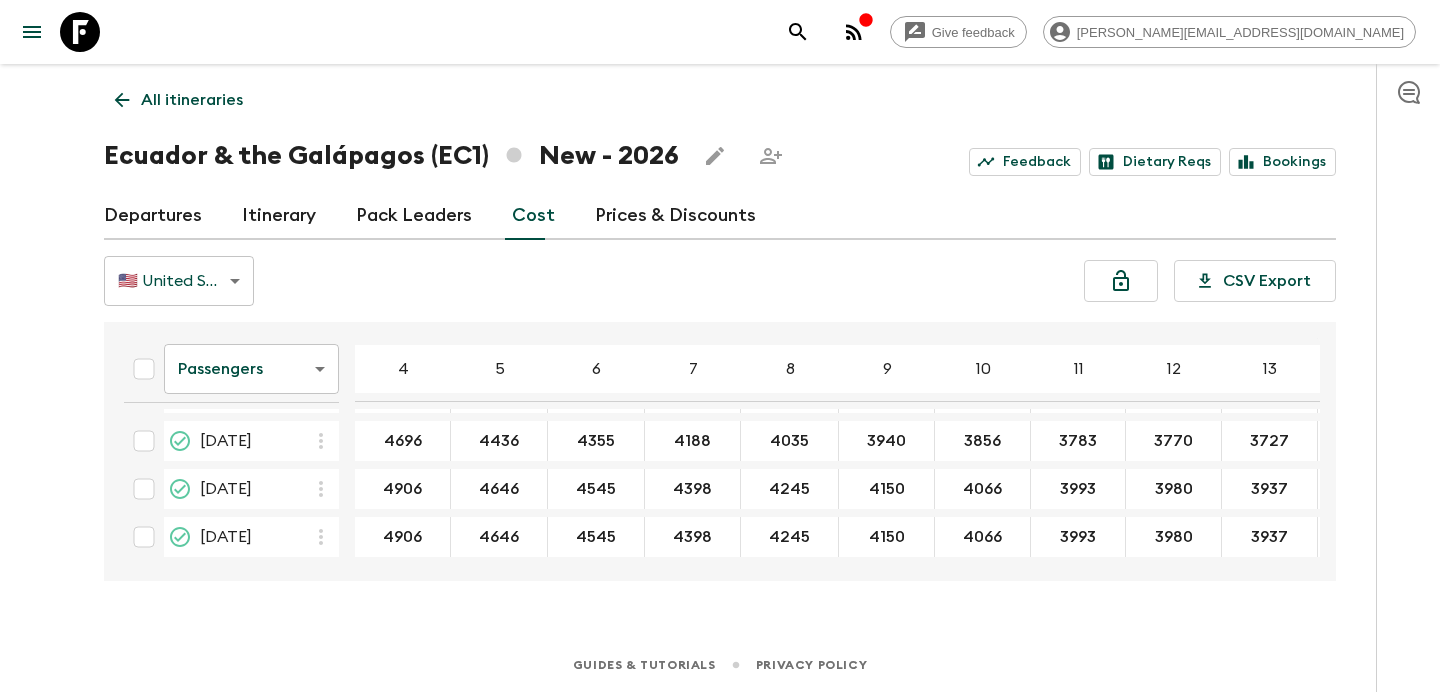 click on "Give feedback [PERSON_NAME][EMAIL_ADDRESS][DOMAIN_NAME] All itineraries [GEOGRAPHIC_DATA] & the Galápagos (EC1) New - 2026  Feedback Dietary Reqs Bookings Departures Itinerary Pack Leaders Cost Prices & Discounts 🇺🇸 United States Dollar (USD) USD ​ CSV Export Passengers passengersCost ​ 4 5 6 7 8 9 10 11 12 13 14 15 16 17 18 [DATE] 4696 4436 4335 4188 4035 3940 3856 3783 3770 3727 3690 [DATE] 4696 4436 4355 4188 4035 3940 3856 3783 3770 3727 3690 [DATE] 4696 4436 4355 4188 4035 3940 3856 3783 3770 3727 3690 [DATE] 4696 4436 4355 4188 4035 3940 3856 3783 3770 3727 3690 [DATE] 4696 4436 4355 4188 4035 3940 3856 3783 3770 3727 3690 [DATE] 4696 4436 4355 4188 4035 3940 3856 3783 3770 3727 3690 [DATE] 4696 4436 4355 4188 4035 3940 3856 3783 3770 3727 3690 [DATE] 4696 4436 4355 4188 4035 3940 3856 3783 3770 3727 3690 [DATE] 4696 4436 4355 4188 4035 3940 3856 3783 3770 3727 3690 [DATE] 4696 4436 4355 4188 4035 3940 3856 3783 3770 3727 3690 [DATE] 4696 4436 4355 4188 4035 3940" at bounding box center [720, 346] 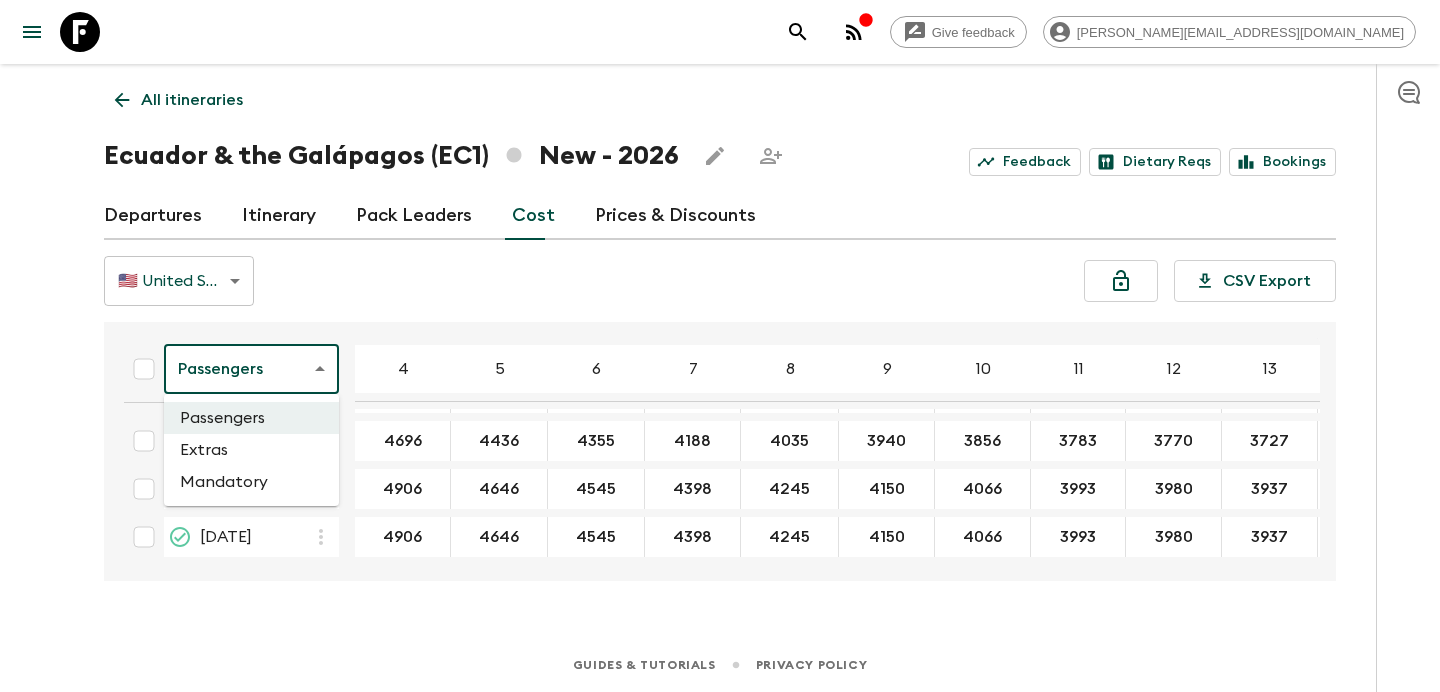 click on "Extras" at bounding box center (251, 450) 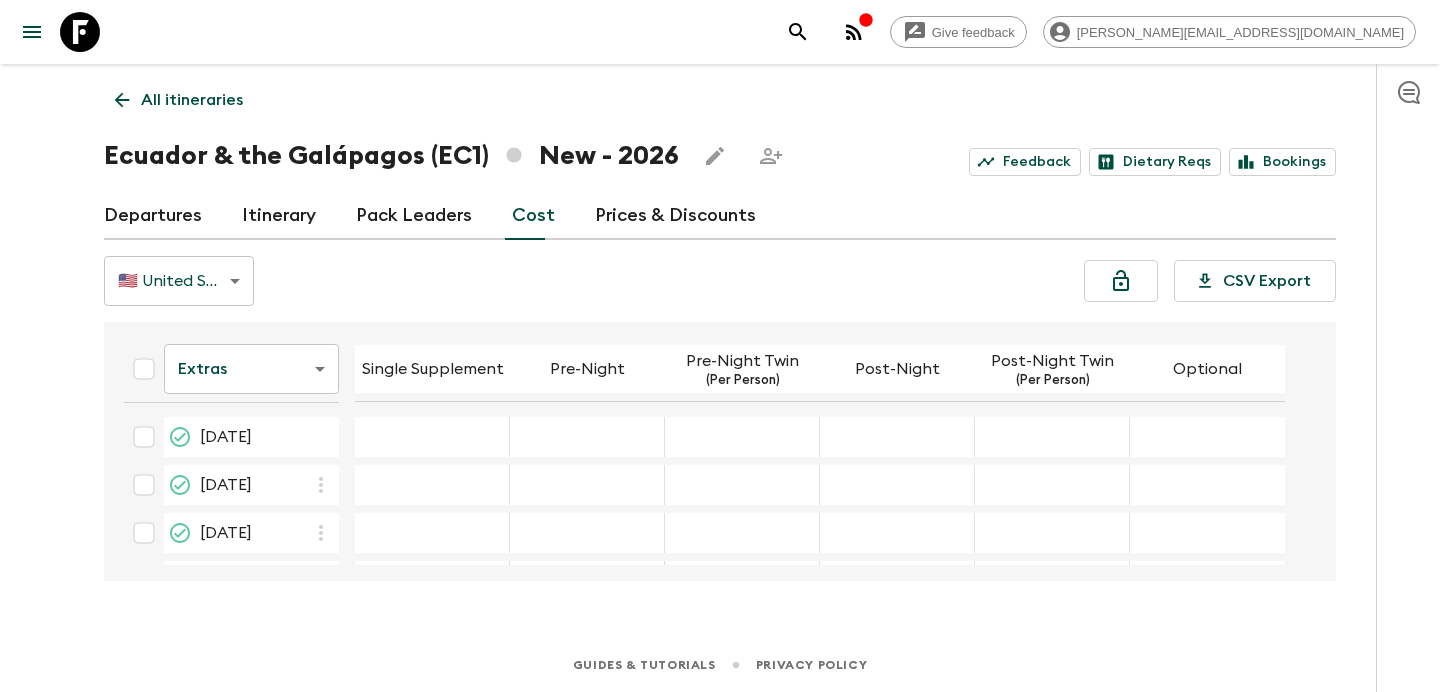 scroll, scrollTop: 764, scrollLeft: 0, axis: vertical 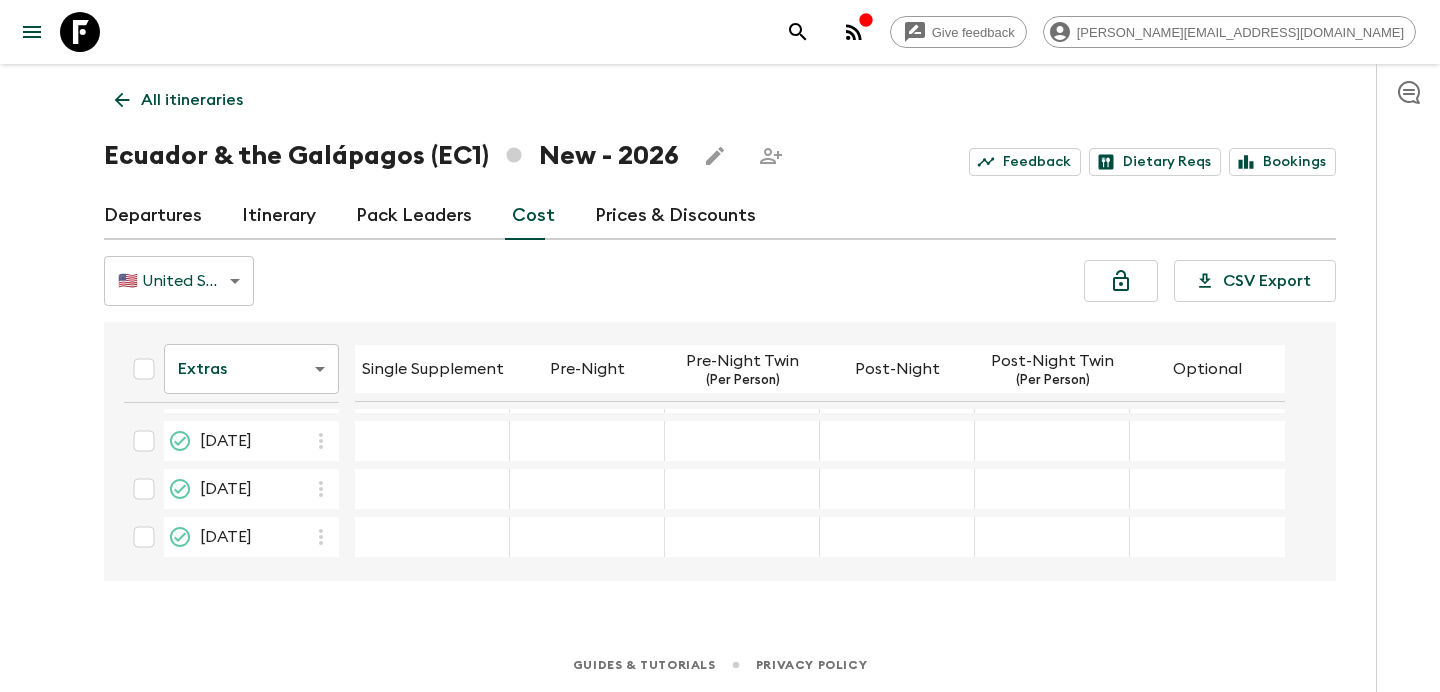 click on "Give feedback [PERSON_NAME][EMAIL_ADDRESS][DOMAIN_NAME] All itineraries [GEOGRAPHIC_DATA] & the Galápagos (EC1) New - 2026  Feedback Dietary Reqs Bookings Departures Itinerary Pack Leaders Cost Prices & Discounts 🇺🇸 United States Dollar (USD) USD ​ CSV Export Extras extrasCost ​ Single Supplement Pre-Night Pre-Night Twin (Per Person) Post-Night Post-Night Twin (Per Person) Optional [DATE] [DATE] [DATE] [DATE] [DATE] [DATE] [DATE] [DATE] [DATE] [DATE] [DATE] [DATE] [DATE] [DATE] [DATE] [DATE] [DATE] [DATE] [DATE] Guides & Tutorials Privacy Policy" at bounding box center [720, 346] 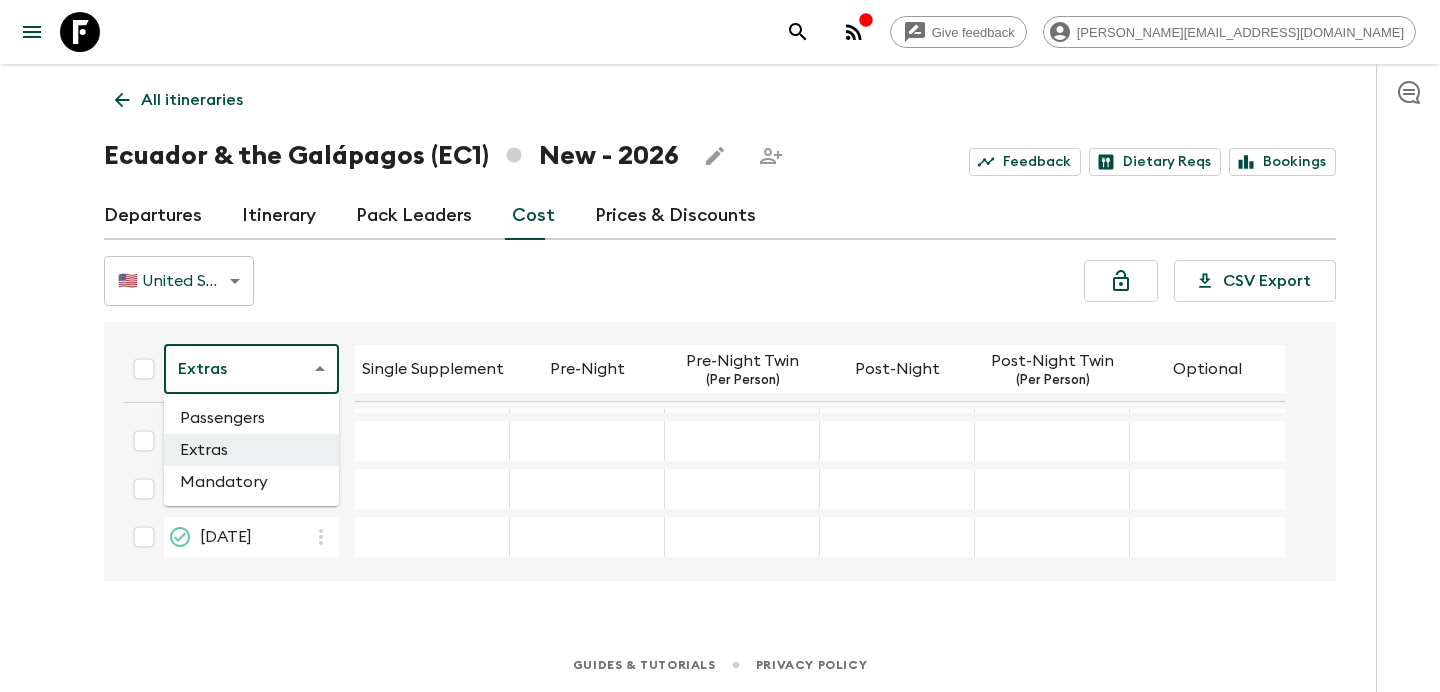 click on "Mandatory" at bounding box center (251, 482) 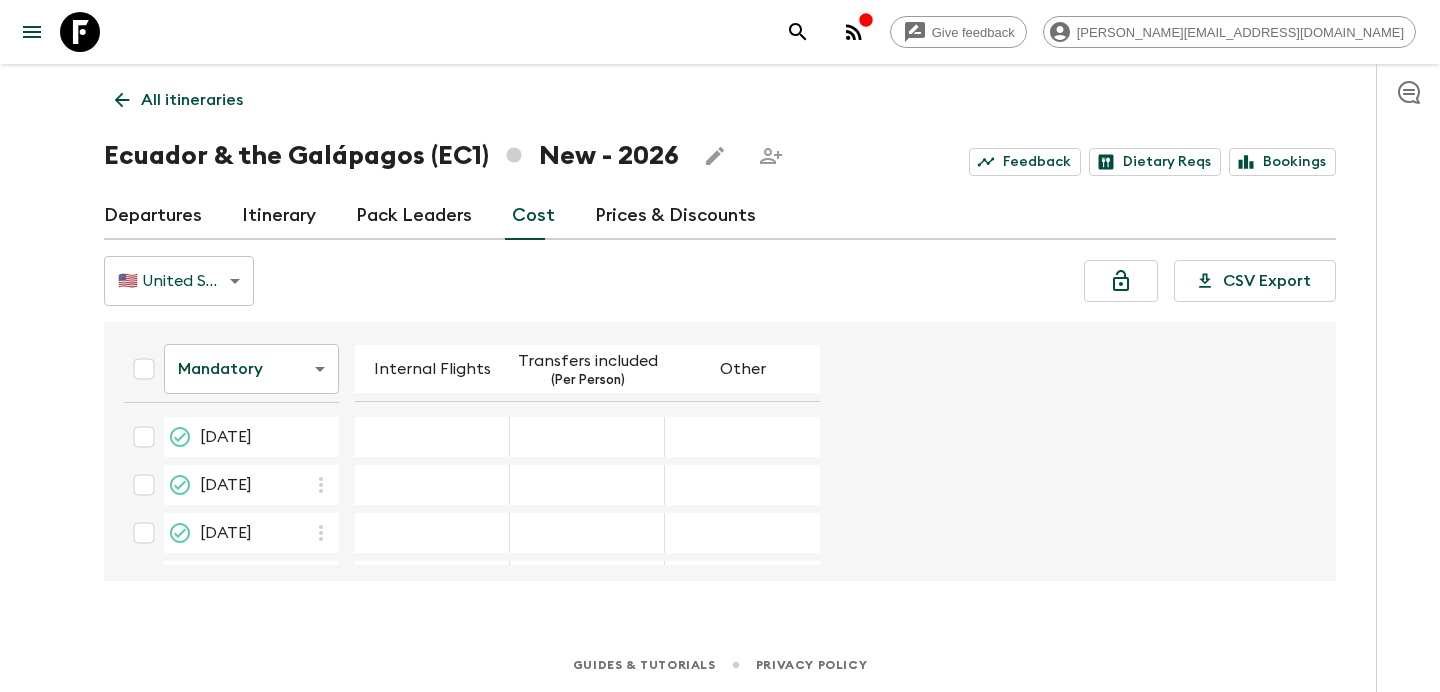 scroll, scrollTop: 764, scrollLeft: 0, axis: vertical 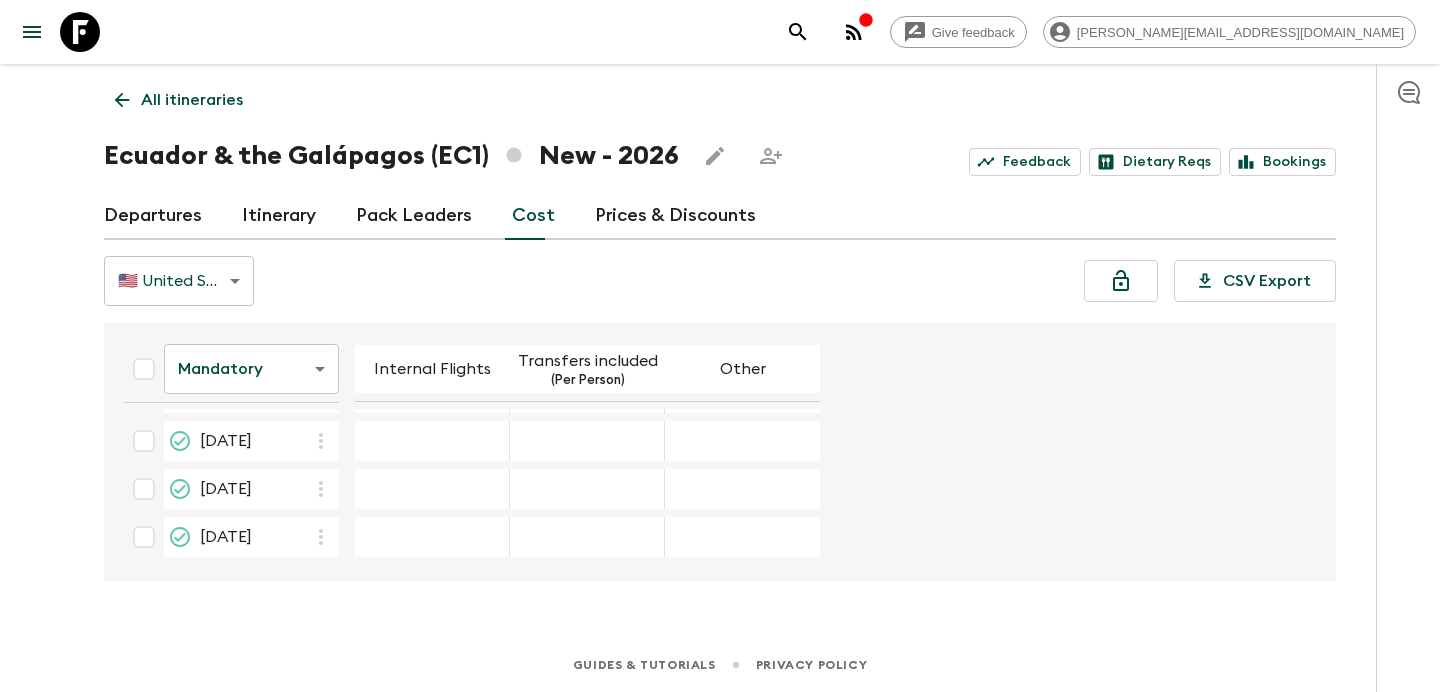 click on "Give feedback [PERSON_NAME][EMAIL_ADDRESS][DOMAIN_NAME] All itineraries [GEOGRAPHIC_DATA] & the Galápagos (EC1) New - 2026  Feedback Dietary Reqs Bookings Departures Itinerary Pack Leaders Cost Prices & Discounts 🇺🇸 United States Dollar (USD) USD ​ CSV Export Mandatory mandatoryCost ​ Internal Flights Transfers included (Per Person) Other [DATE] [DATE] [DATE] [DATE] [DATE] [DATE] [DATE] [DATE] [DATE] [DATE] [DATE] [DATE] [DATE] [DATE] [DATE] [DATE] [DATE] [DATE] [DATE] Guides & Tutorials Privacy Policy" at bounding box center [720, 346] 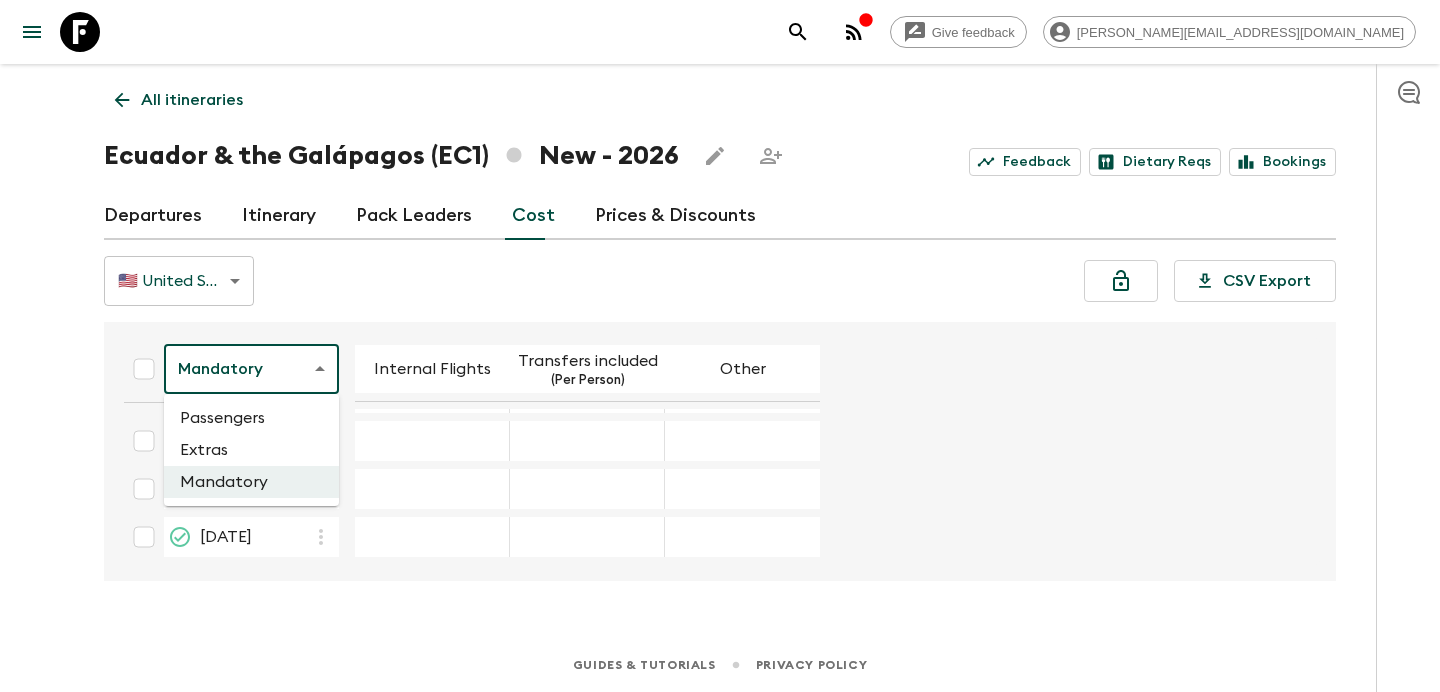 click on "Passengers" at bounding box center [251, 418] 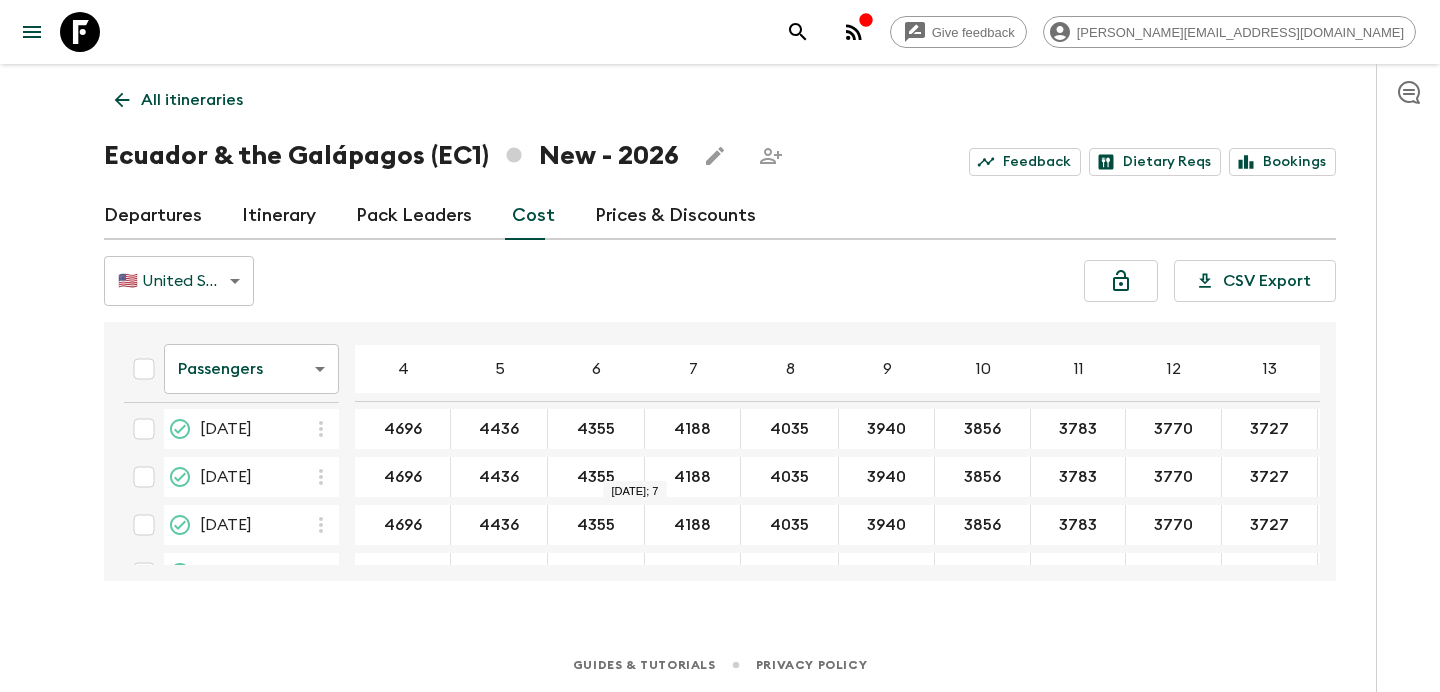 scroll, scrollTop: 772, scrollLeft: 0, axis: vertical 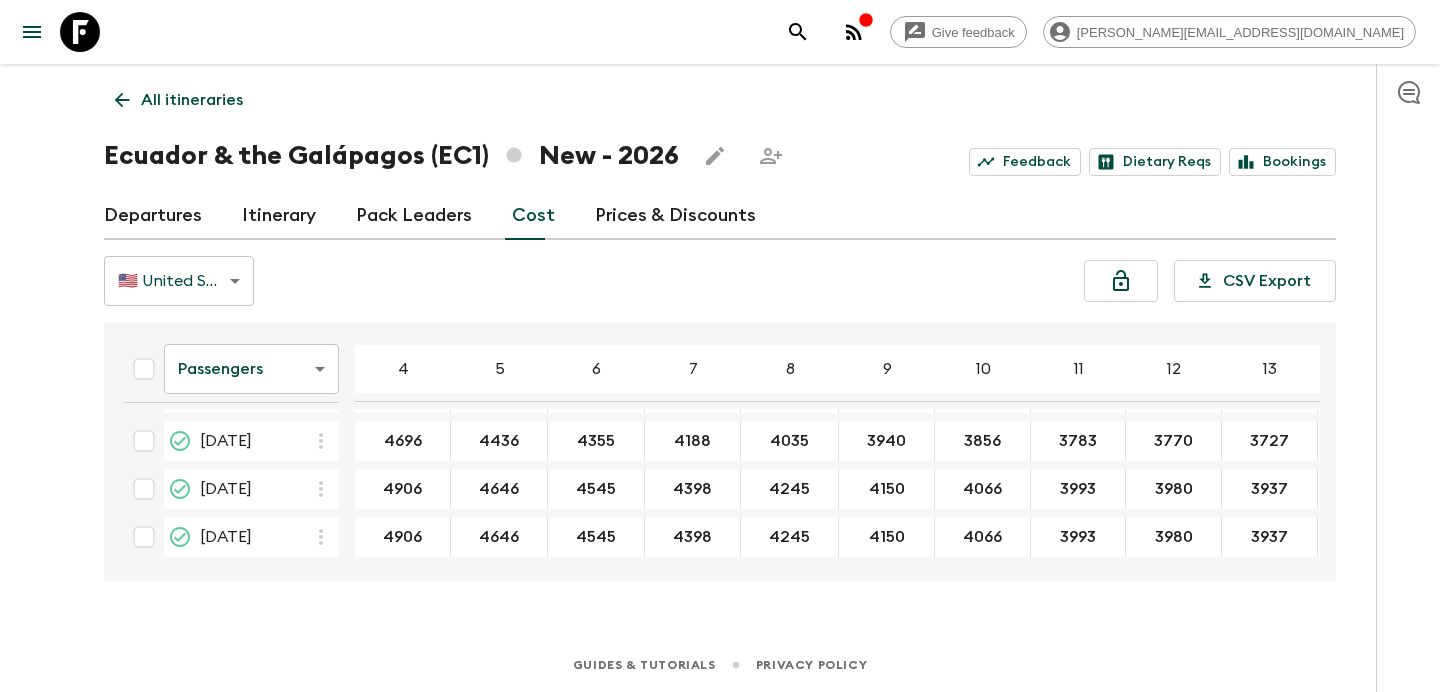 click on "All itineraries" at bounding box center [192, 100] 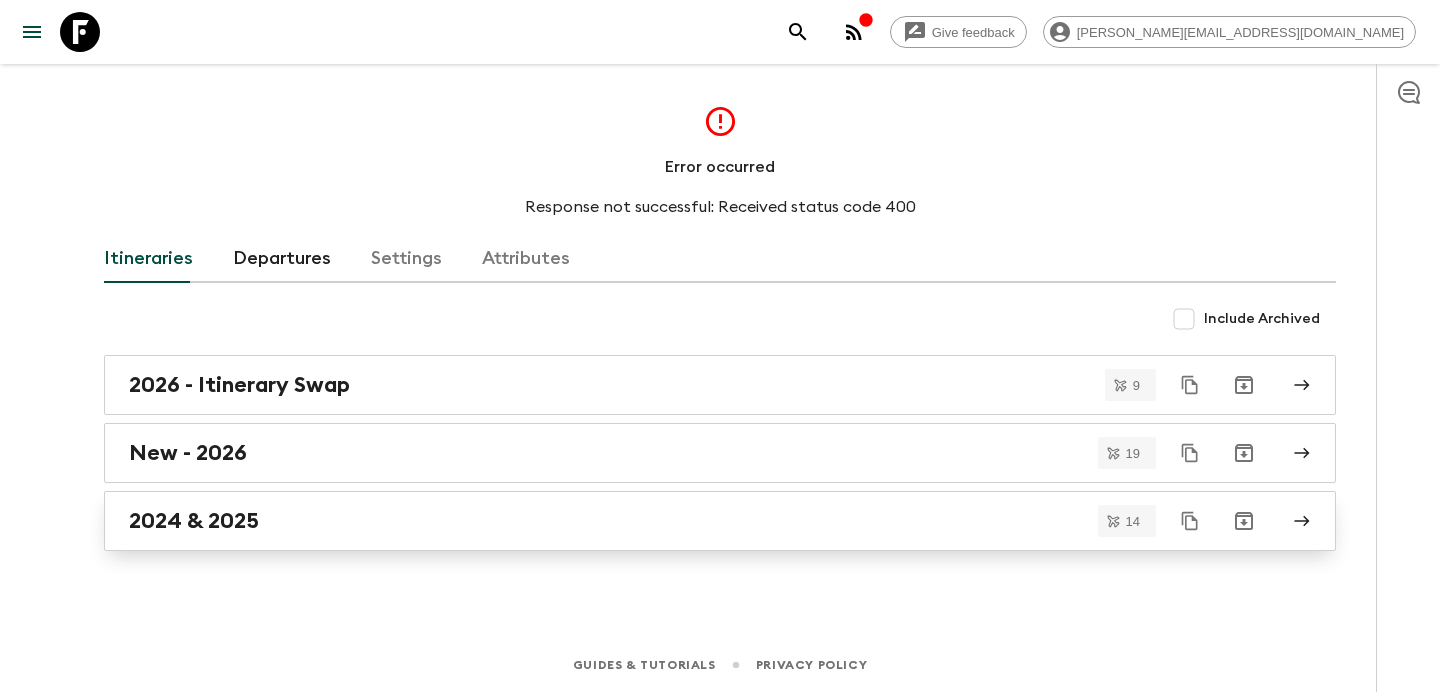 click on "2024 & 2025" at bounding box center [701, 521] 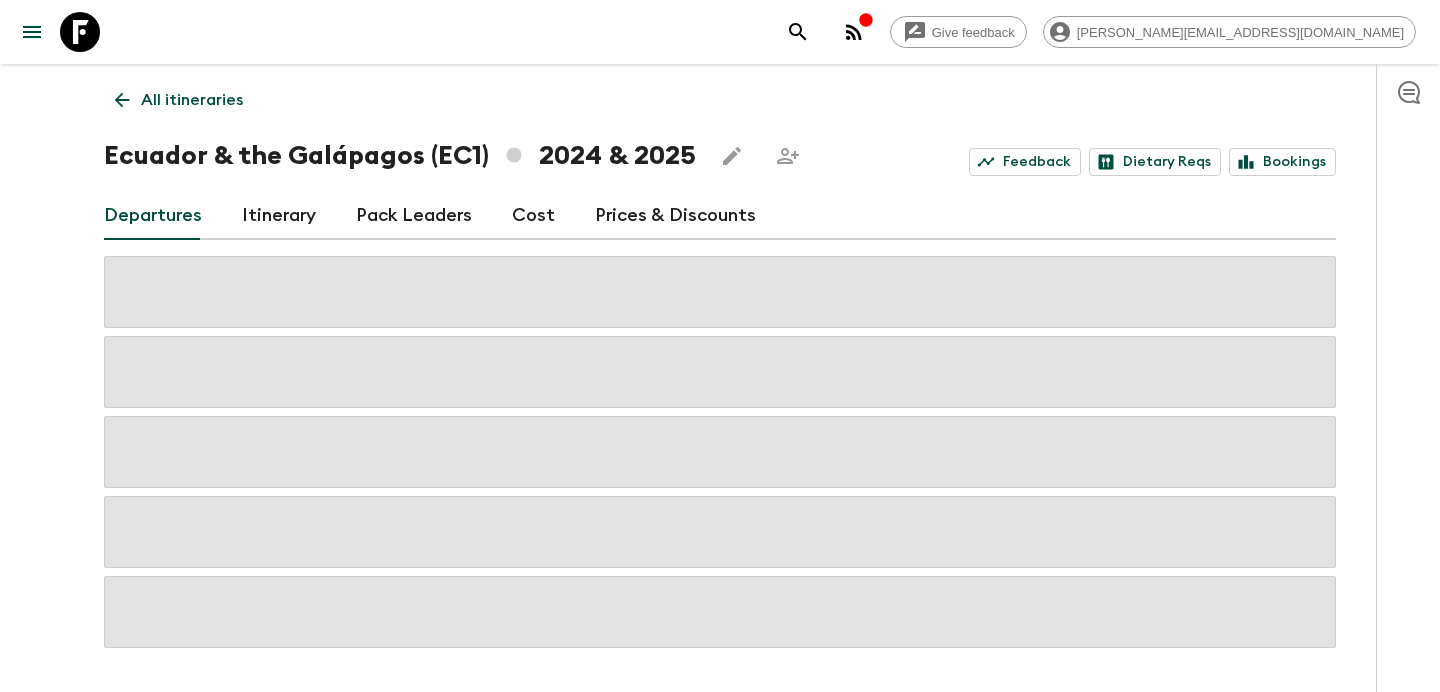 click on "Cost" at bounding box center [533, 216] 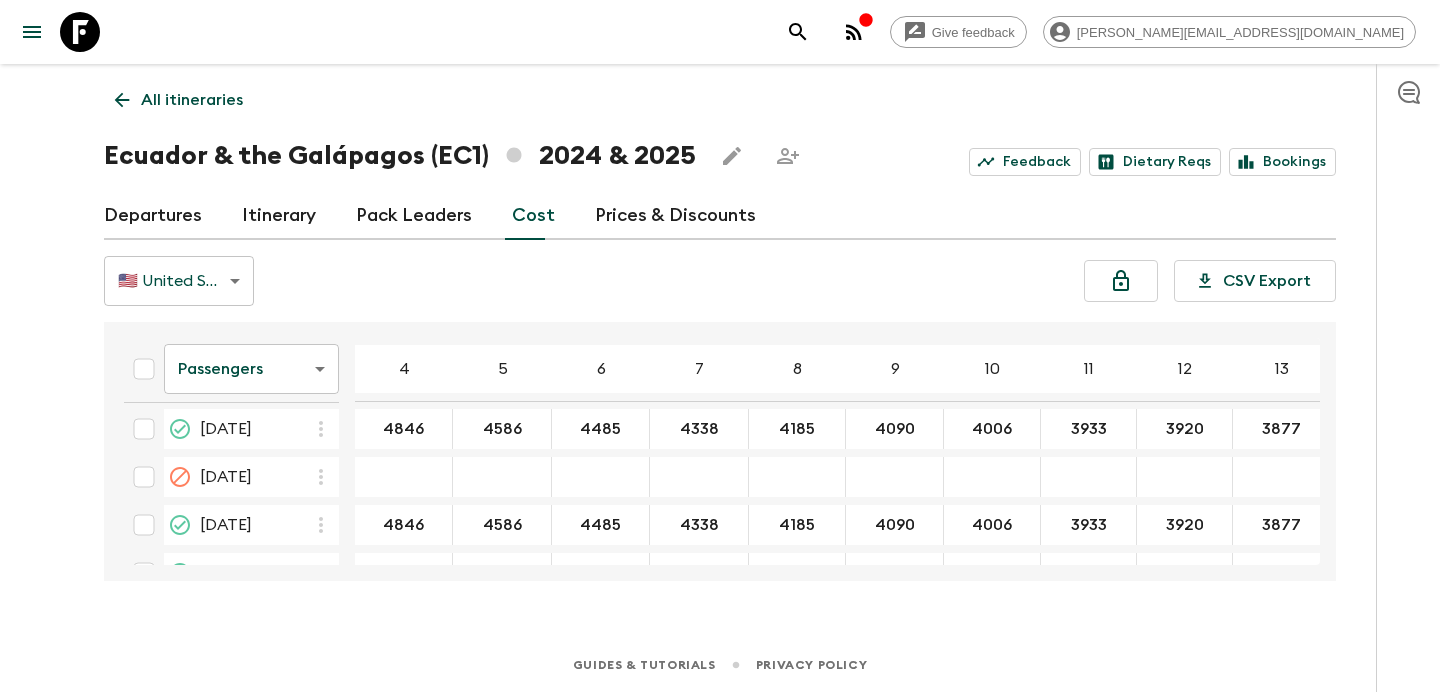 scroll, scrollTop: 4660, scrollLeft: 0, axis: vertical 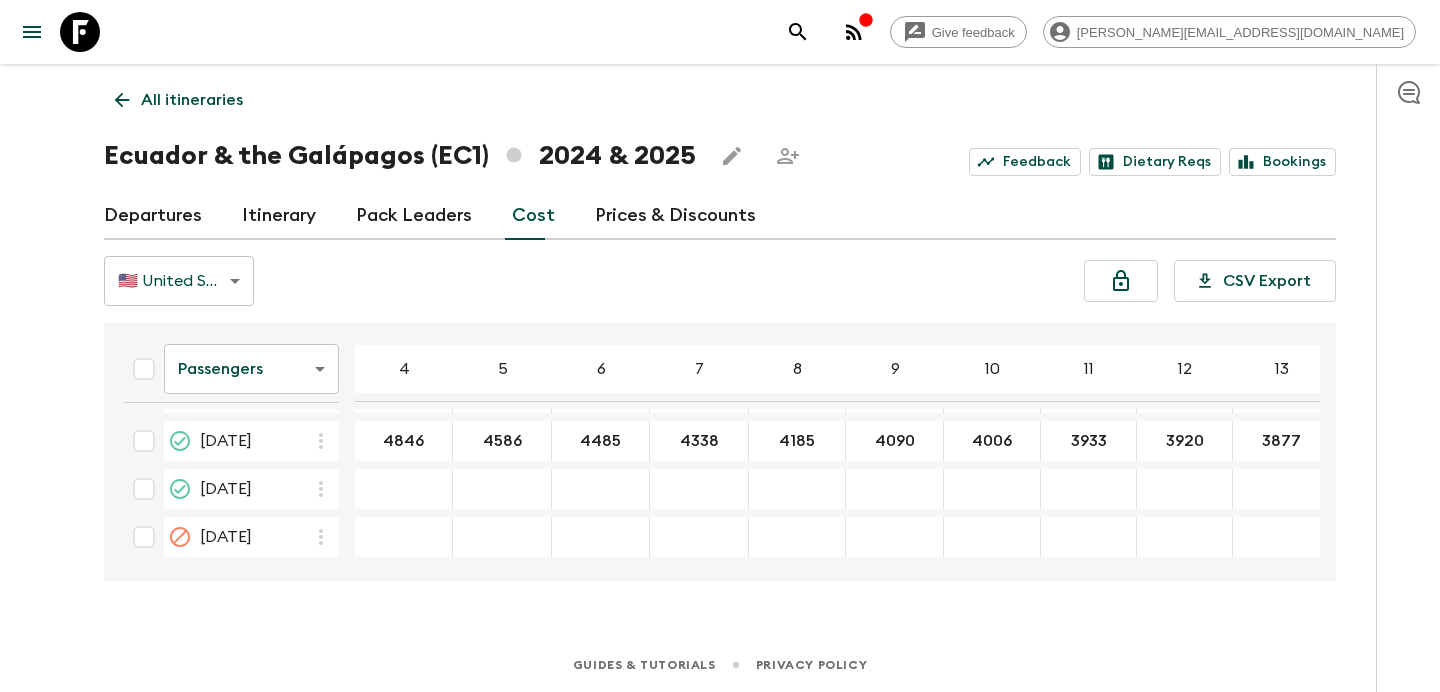 click on "All itineraries" at bounding box center (192, 100) 